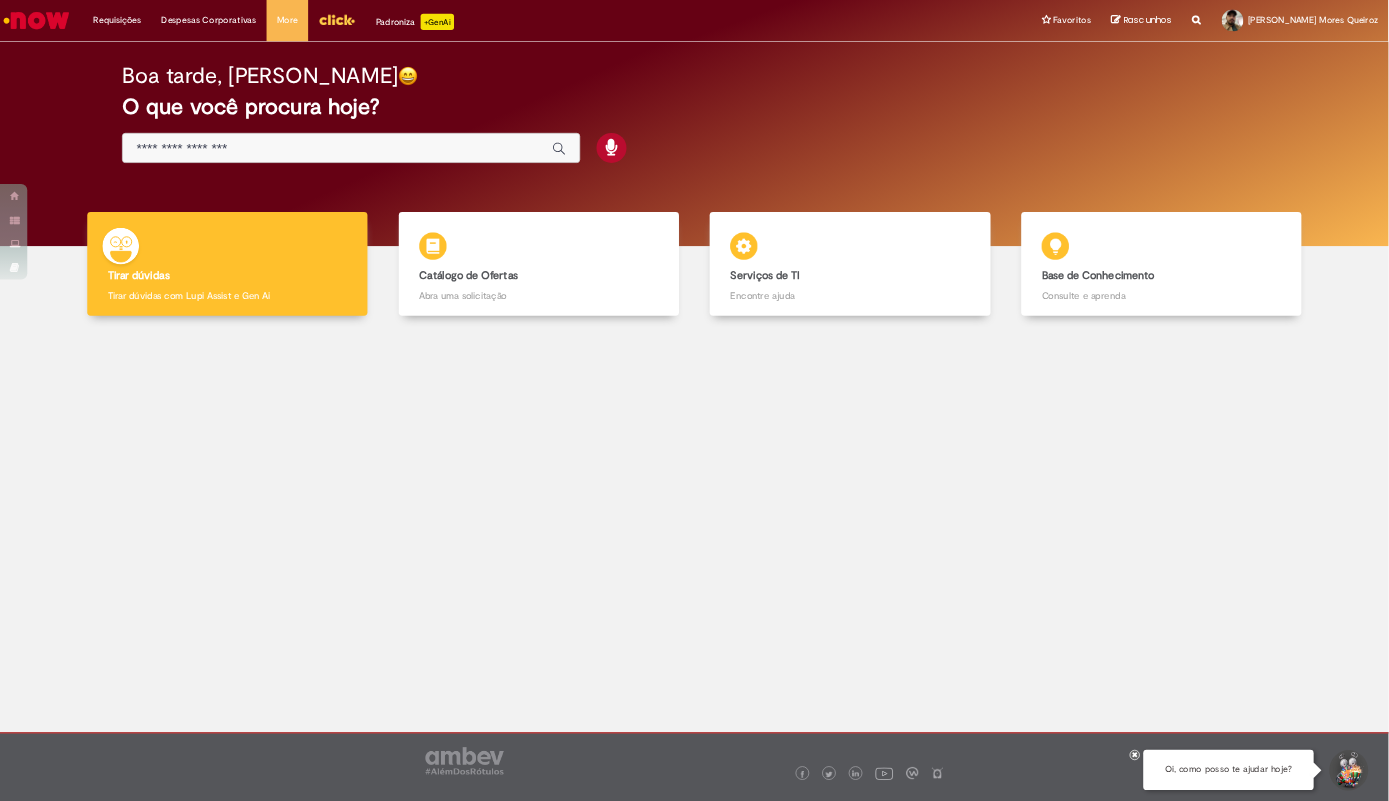 scroll, scrollTop: 0, scrollLeft: 0, axis: both 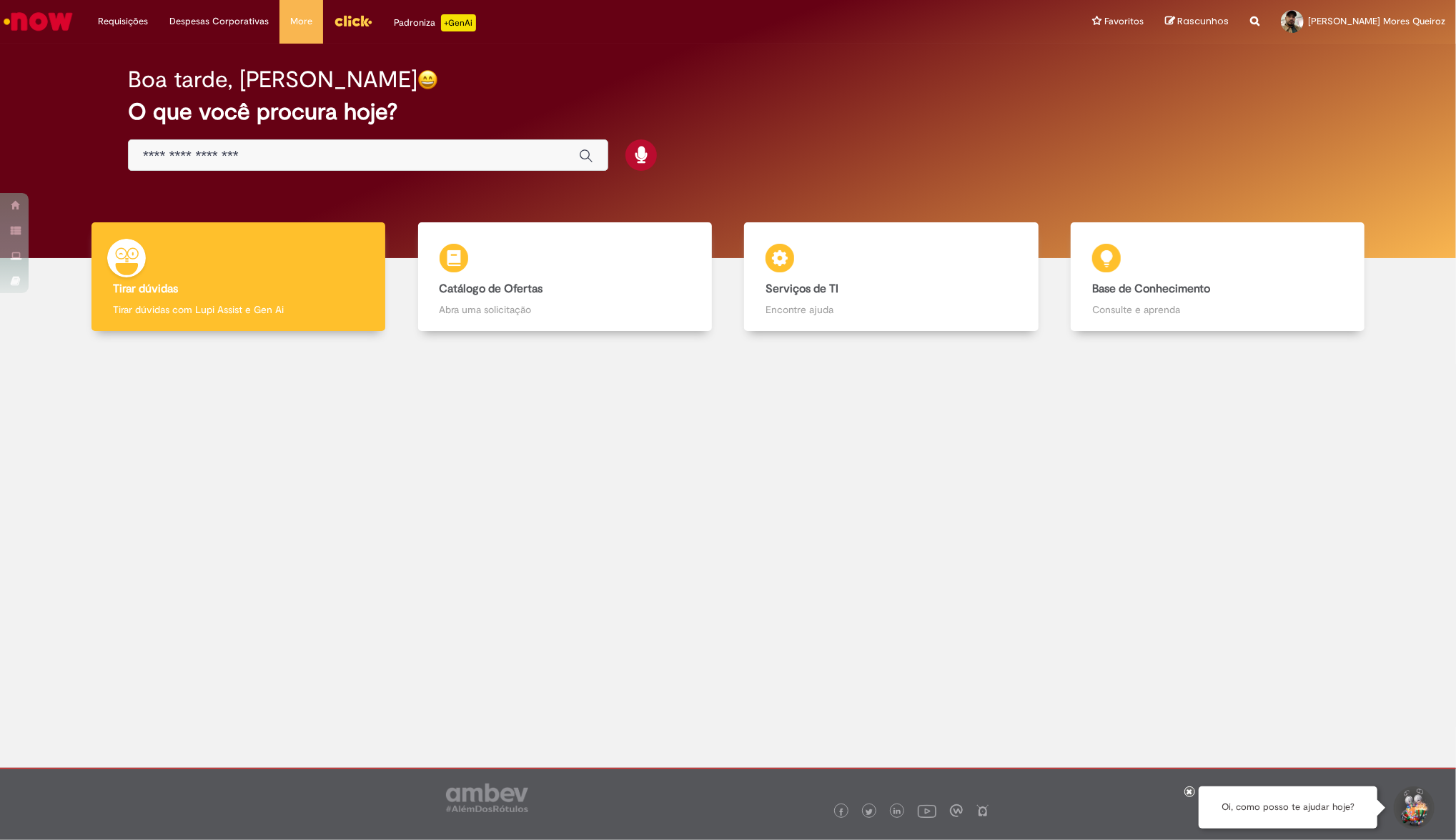 click at bounding box center [368, 155] 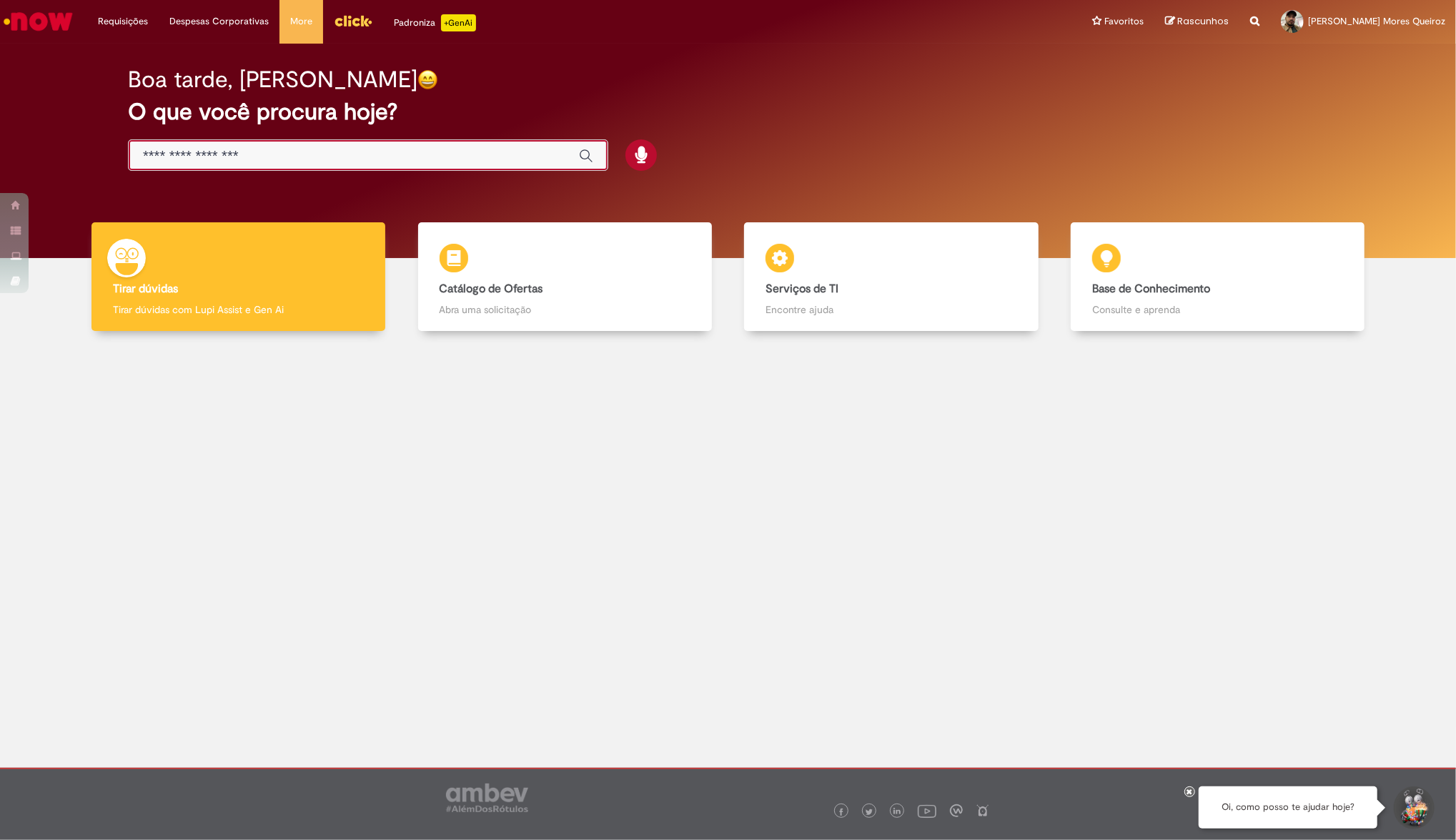 click at bounding box center [354, 156] 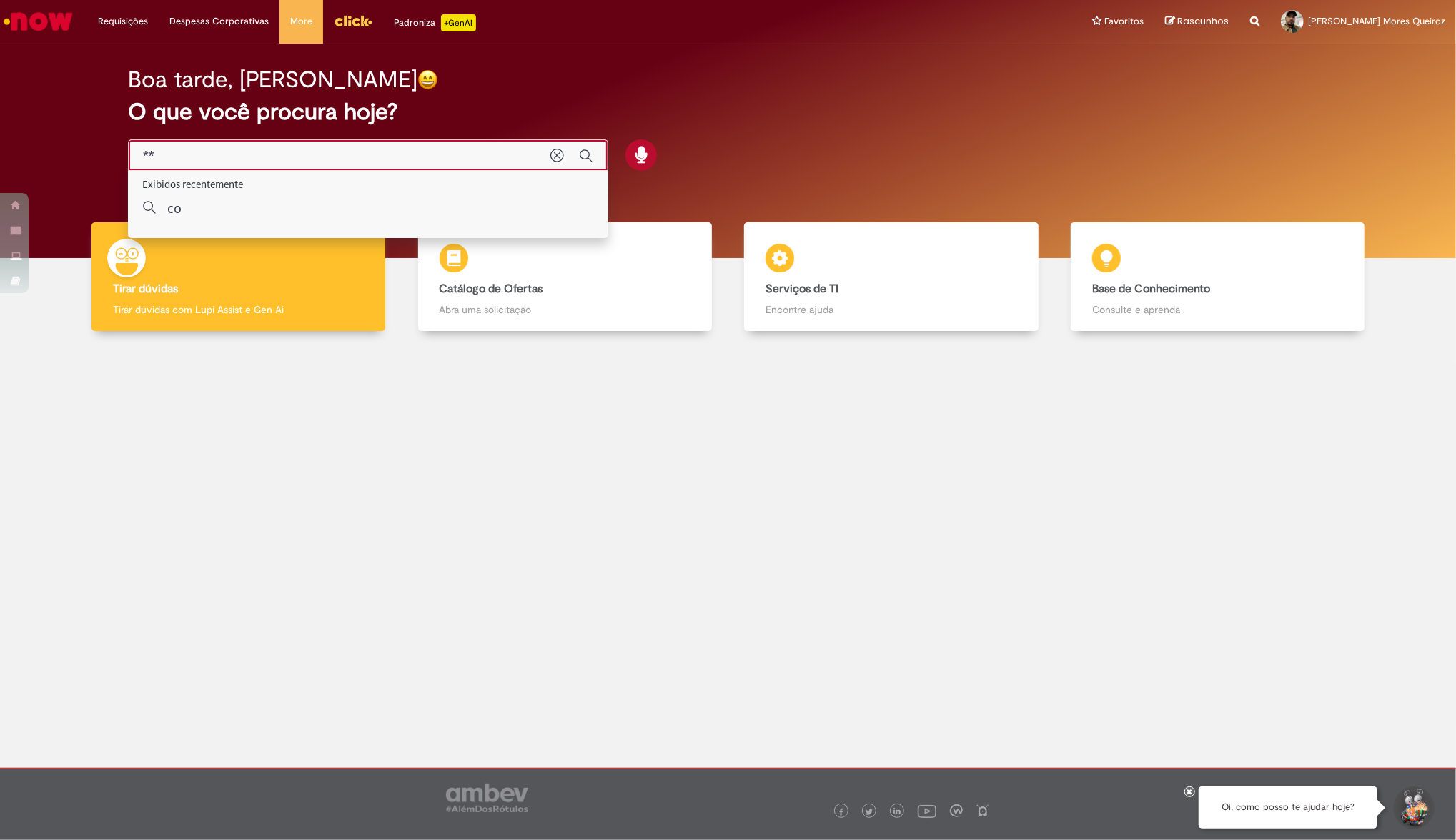 type on "*" 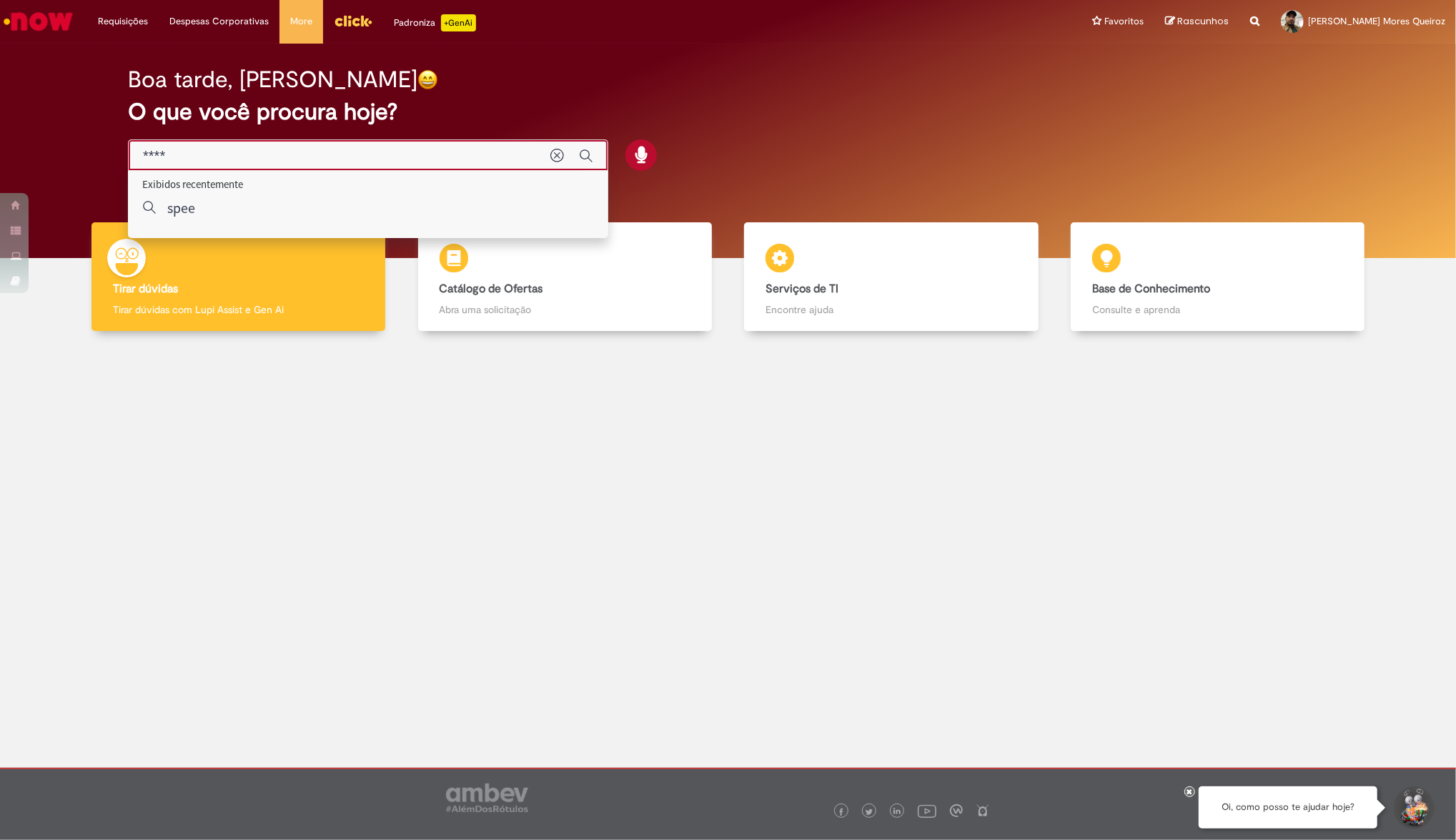 type on "*****" 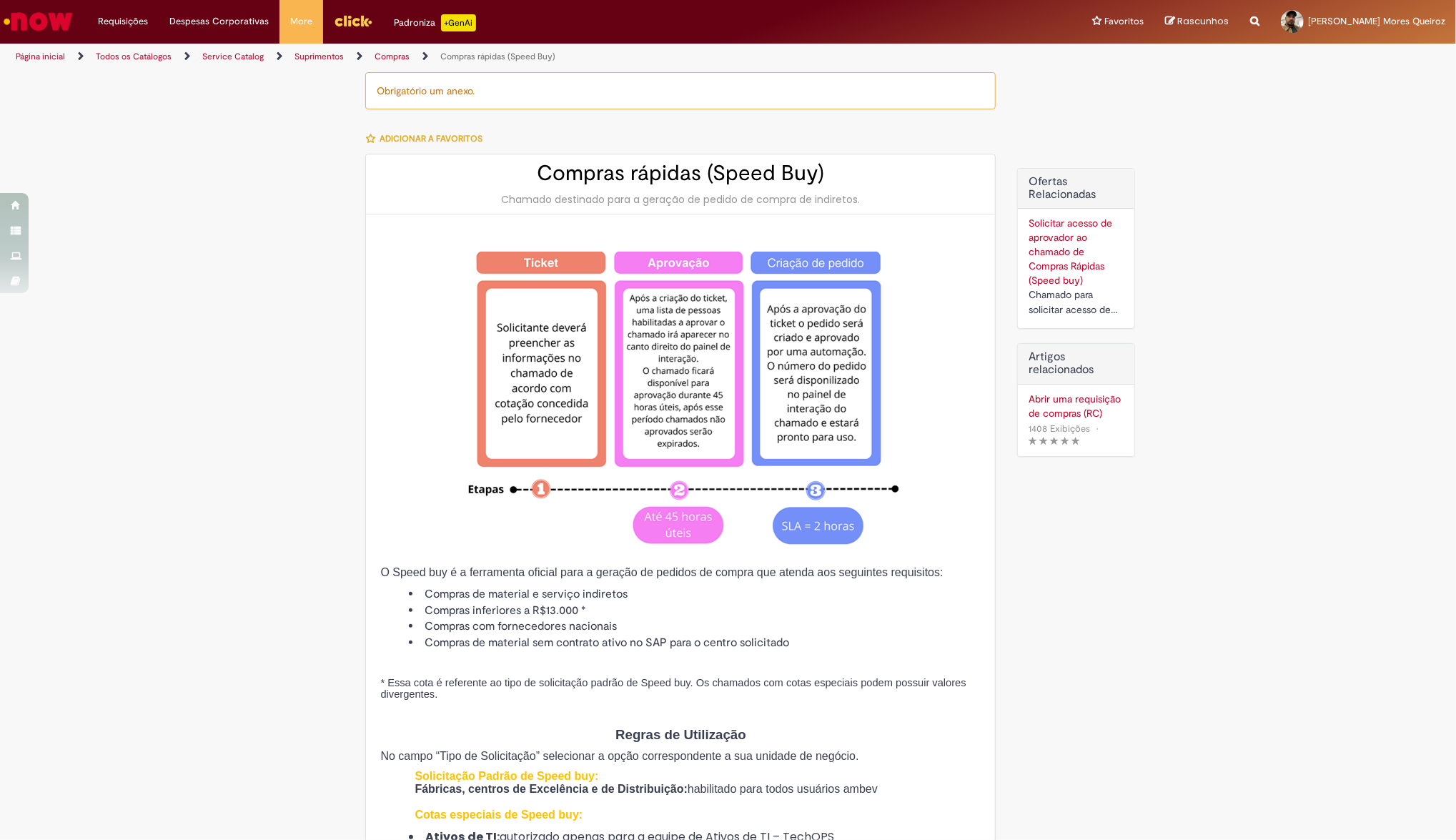type on "********" 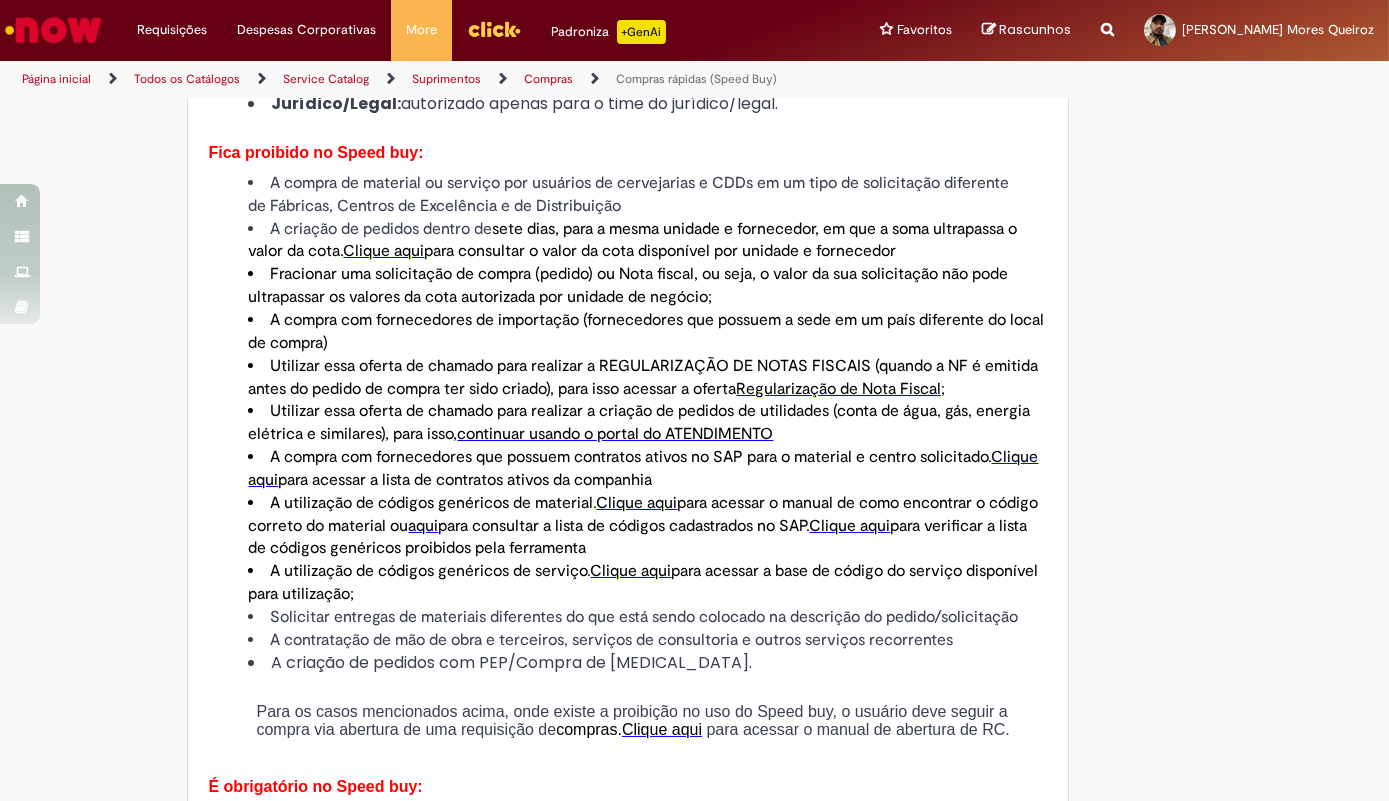 scroll, scrollTop: 1173, scrollLeft: 0, axis: vertical 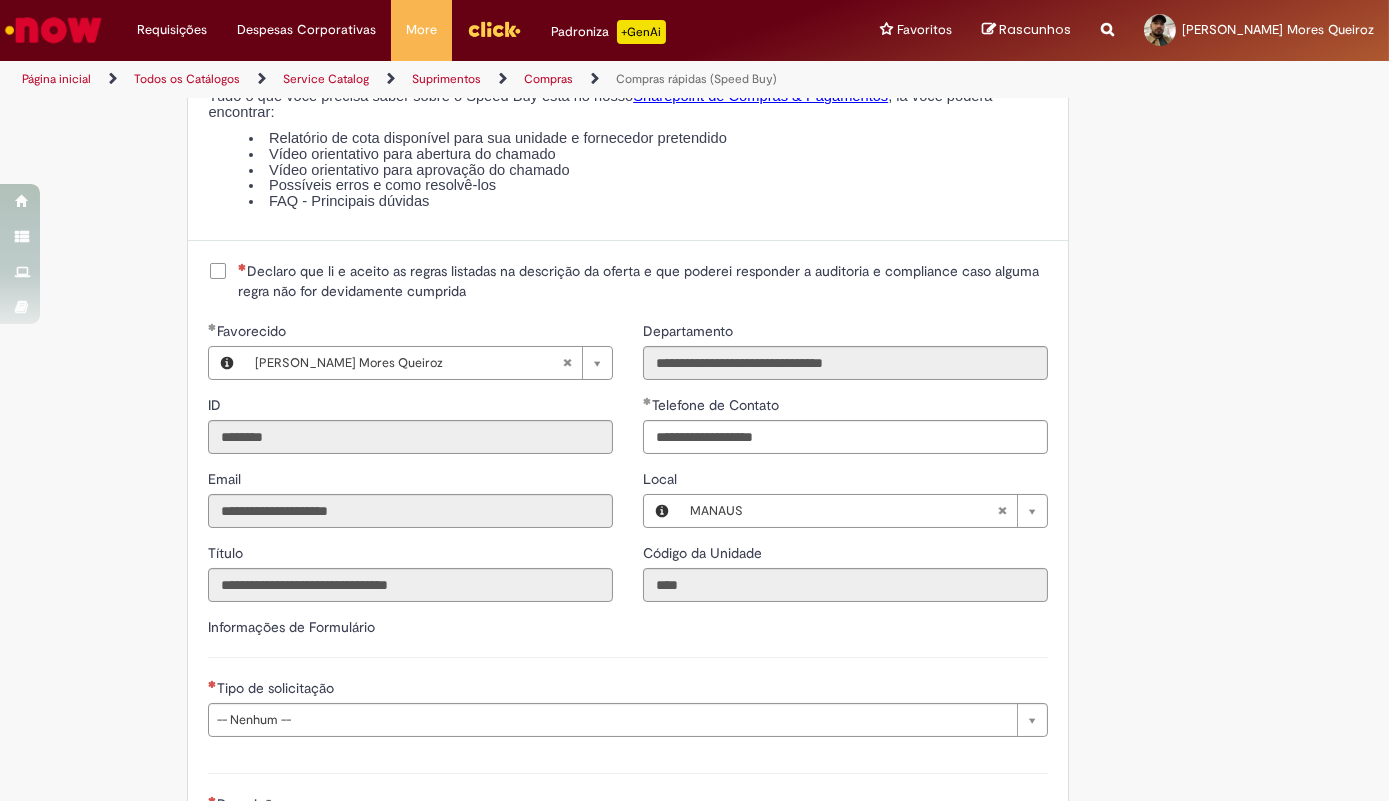 click on "Declaro que li e aceito as regras listadas na descrição da oferta e que poderei responder a auditoria e compliance caso alguma regra não for devidamente cumprida" at bounding box center [643, 281] 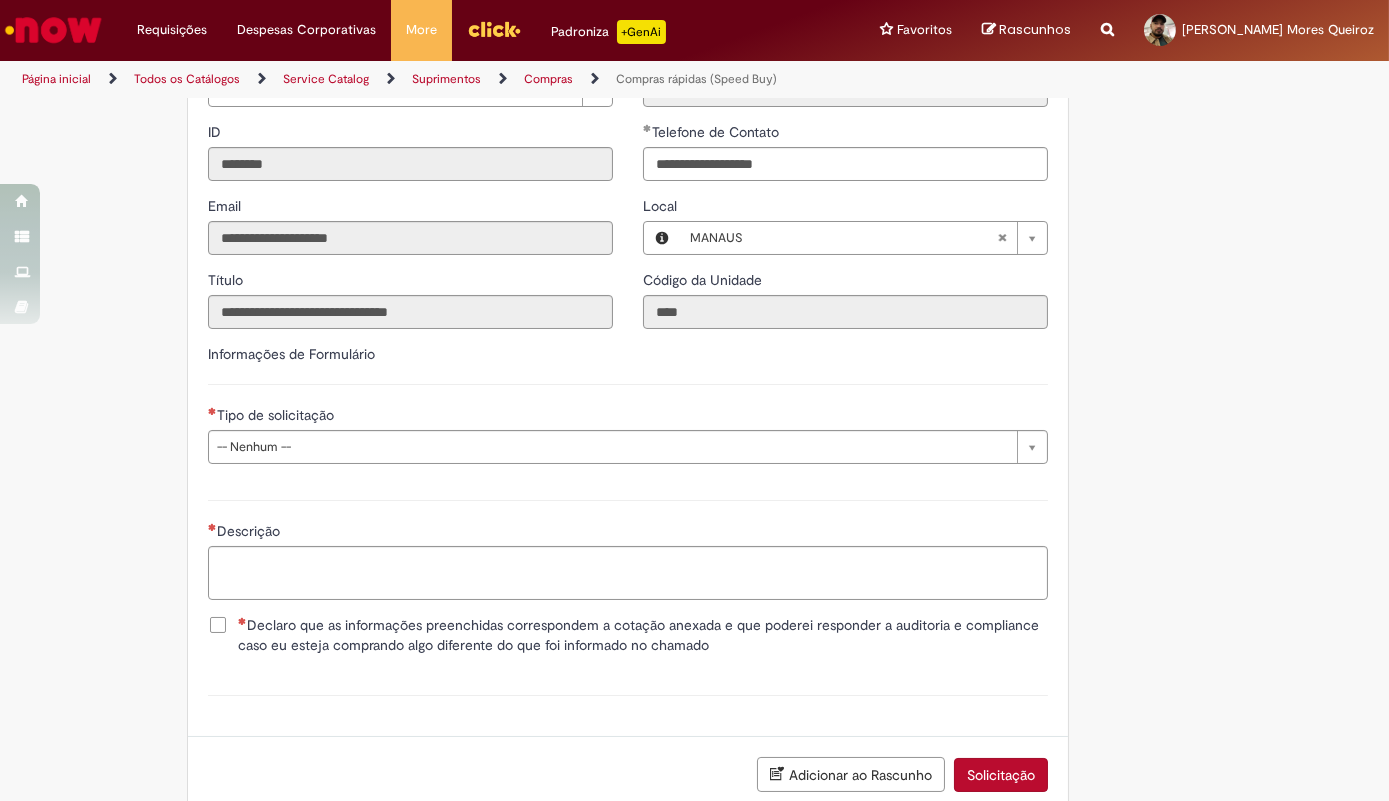 scroll, scrollTop: 2768, scrollLeft: 0, axis: vertical 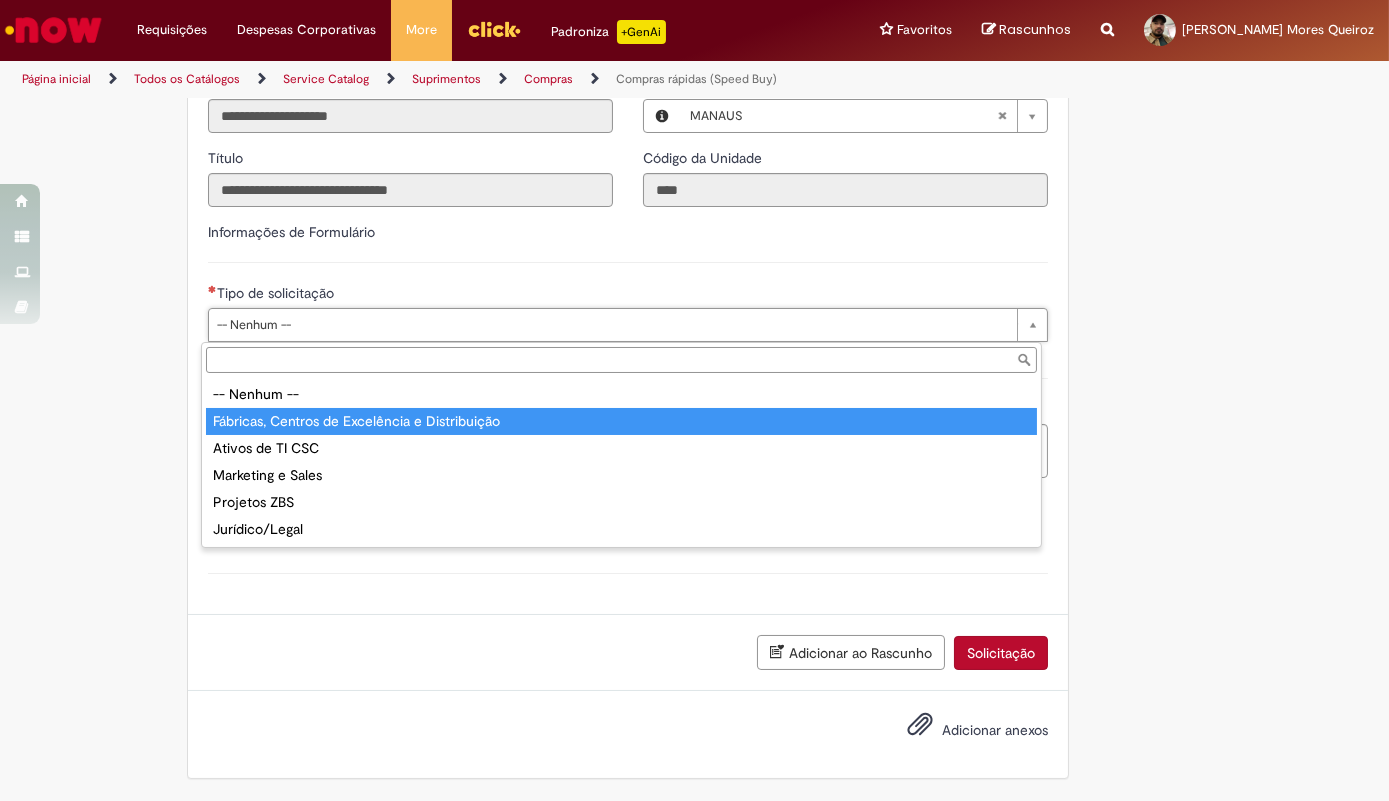 type on "**********" 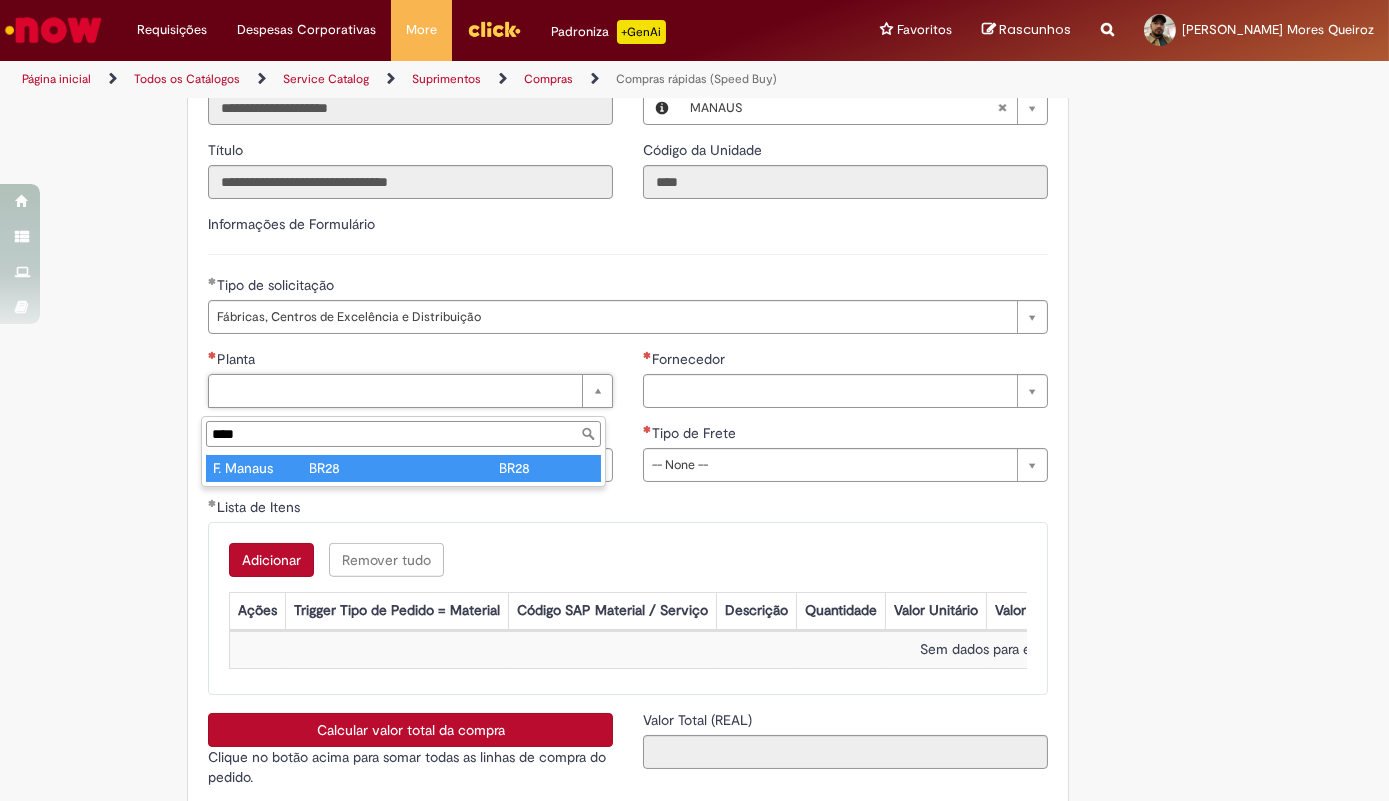 type on "****" 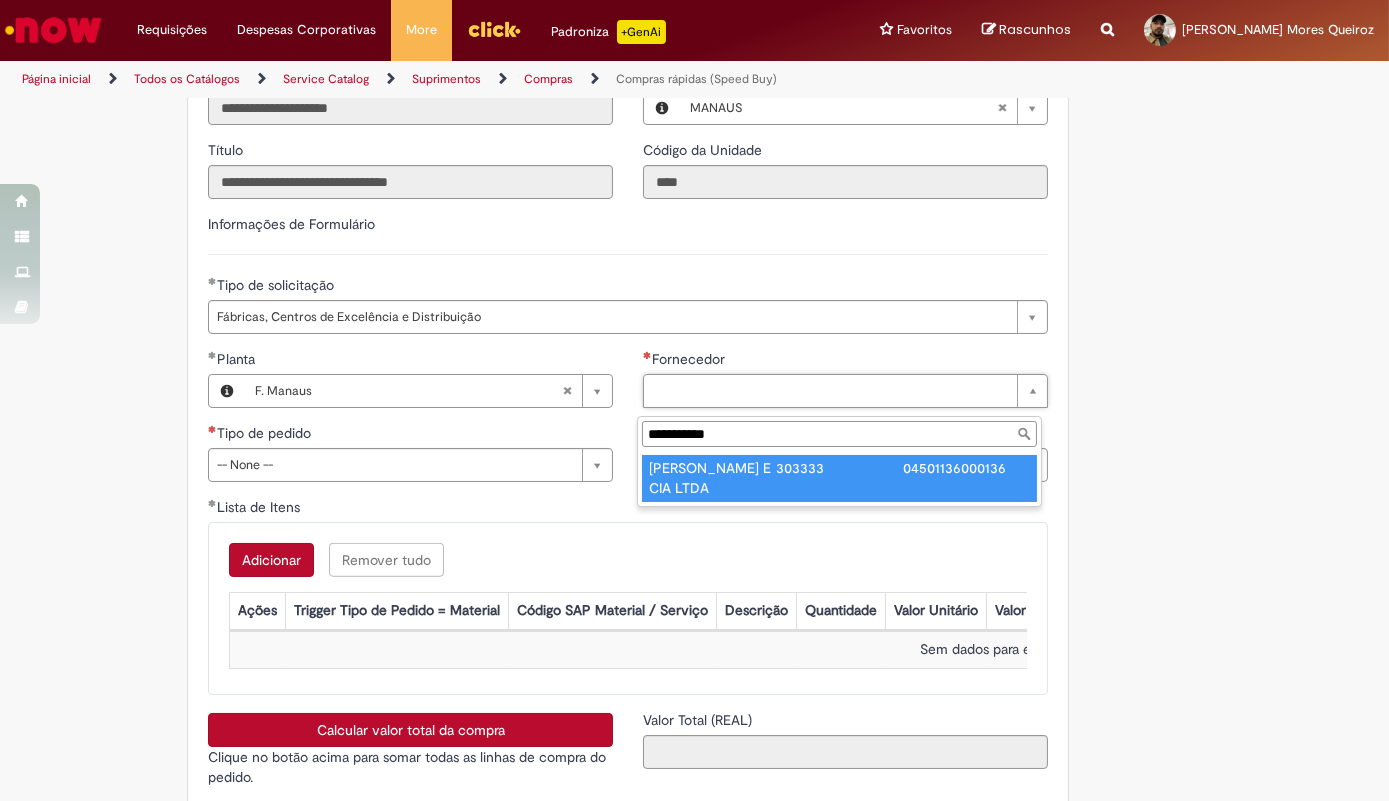 type on "**********" 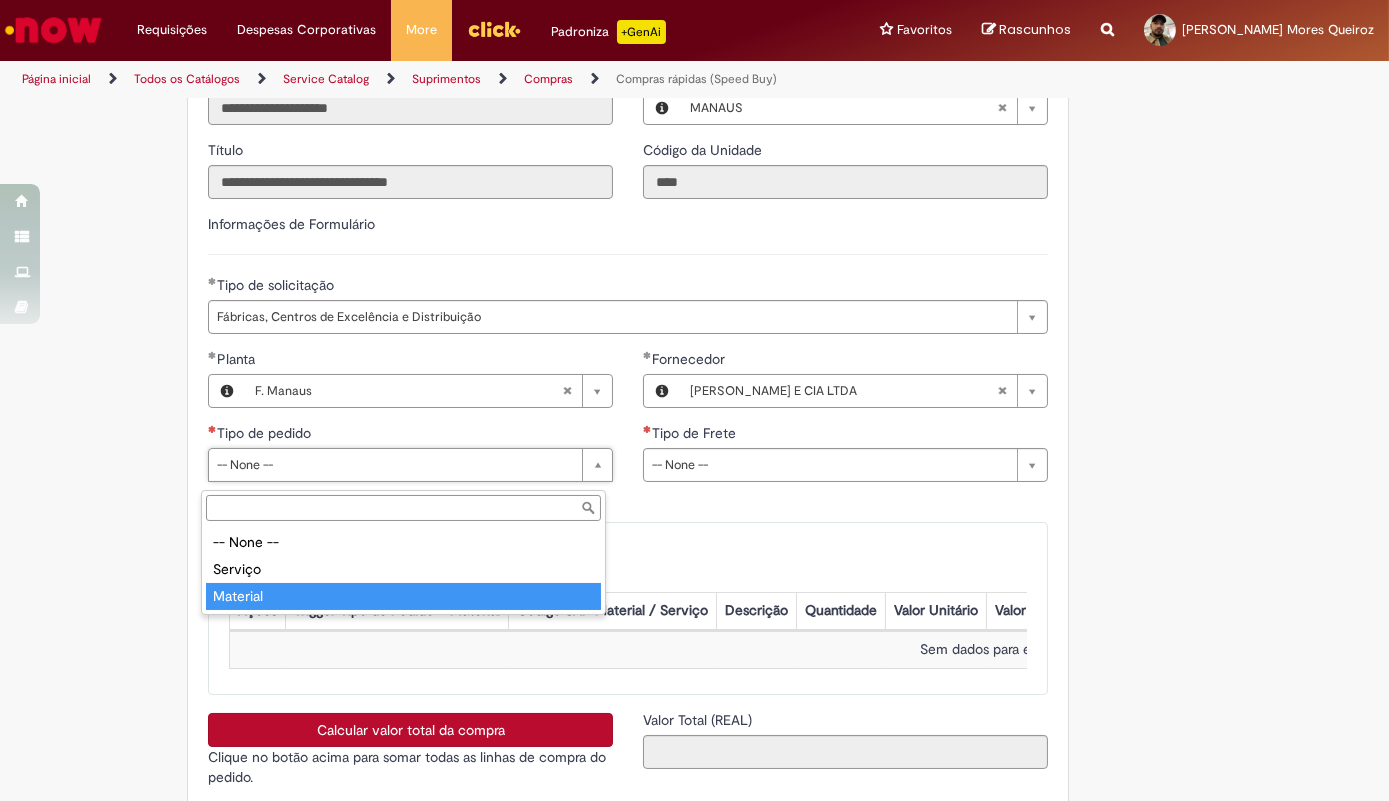 type on "********" 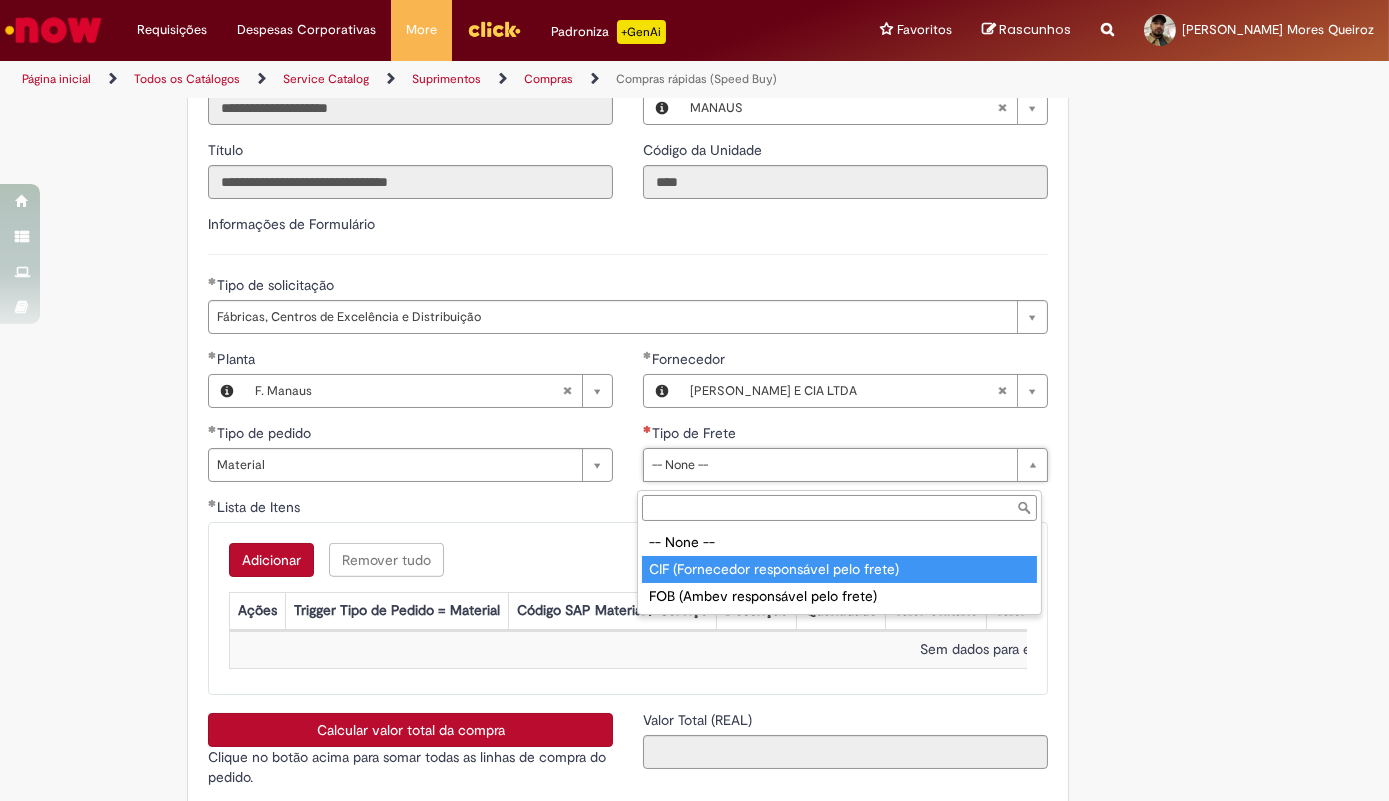 type on "**********" 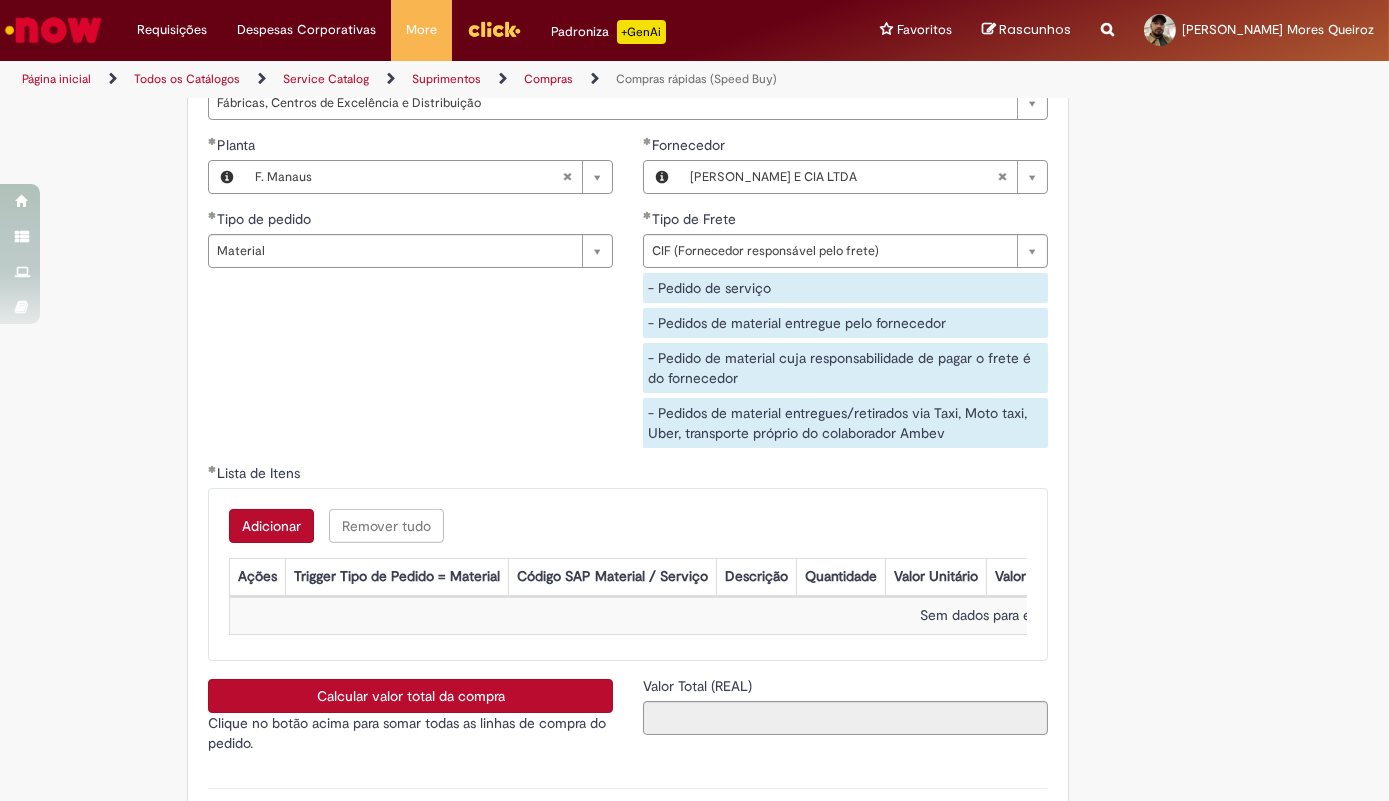 scroll, scrollTop: 3150, scrollLeft: 0, axis: vertical 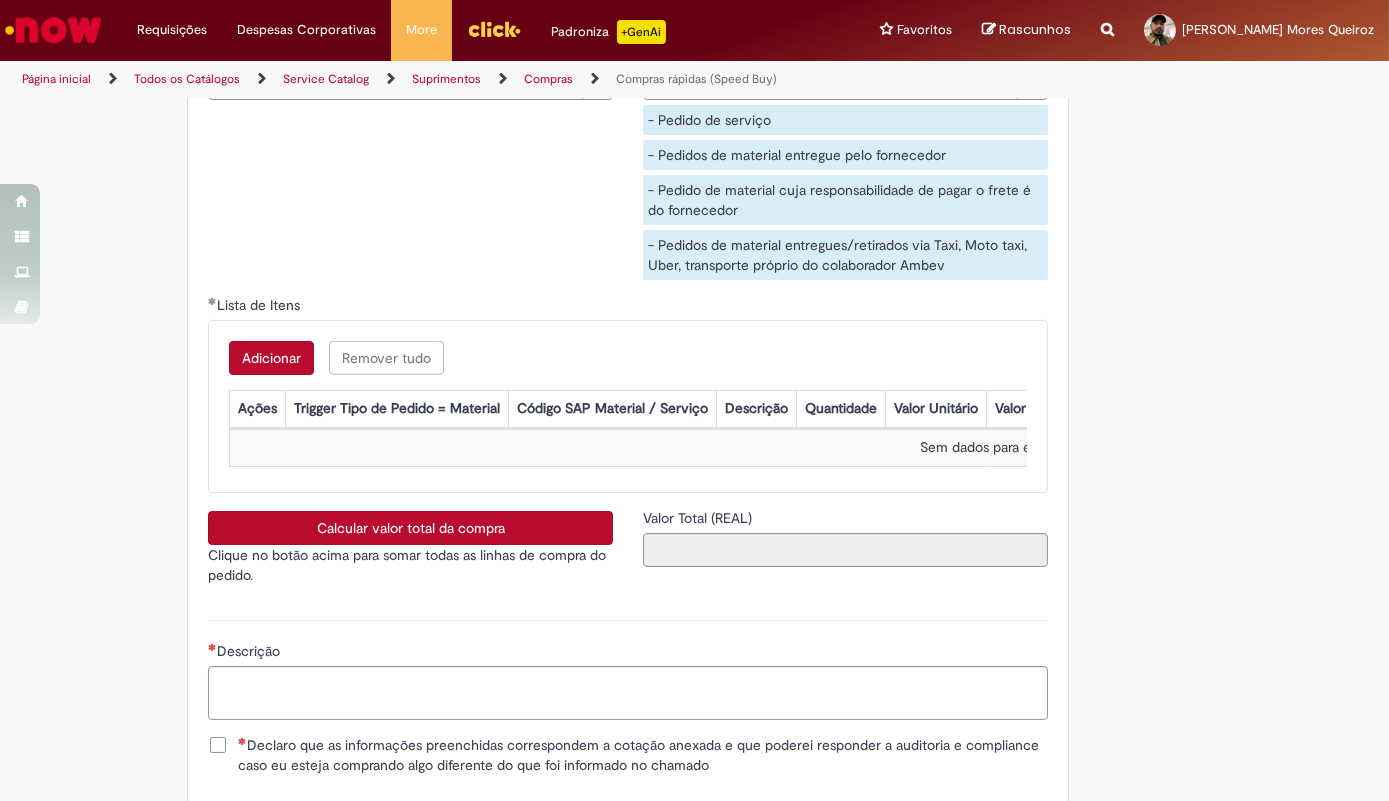 click on "Adicionar" at bounding box center [271, 358] 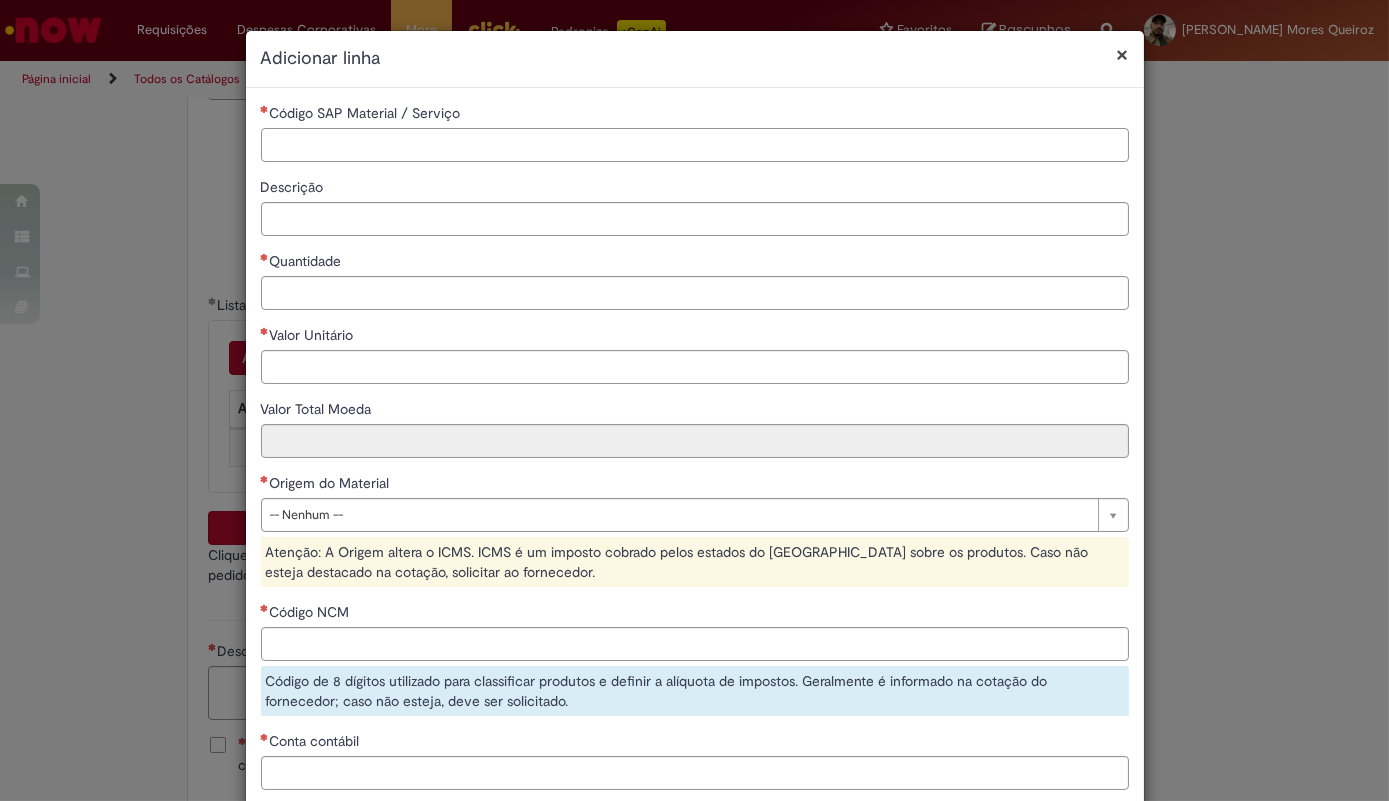 click on "Código SAP Material / Serviço" at bounding box center (695, 145) 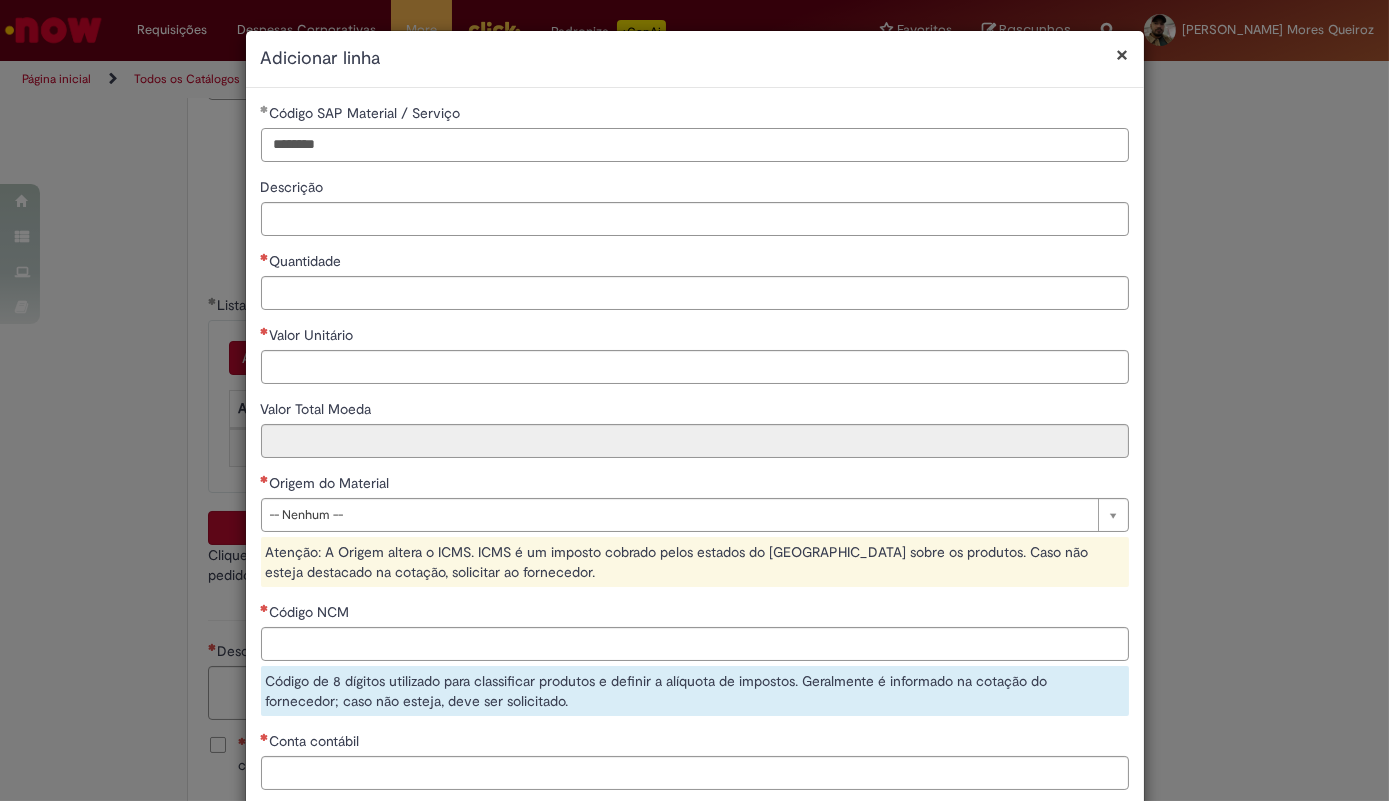 type on "********" 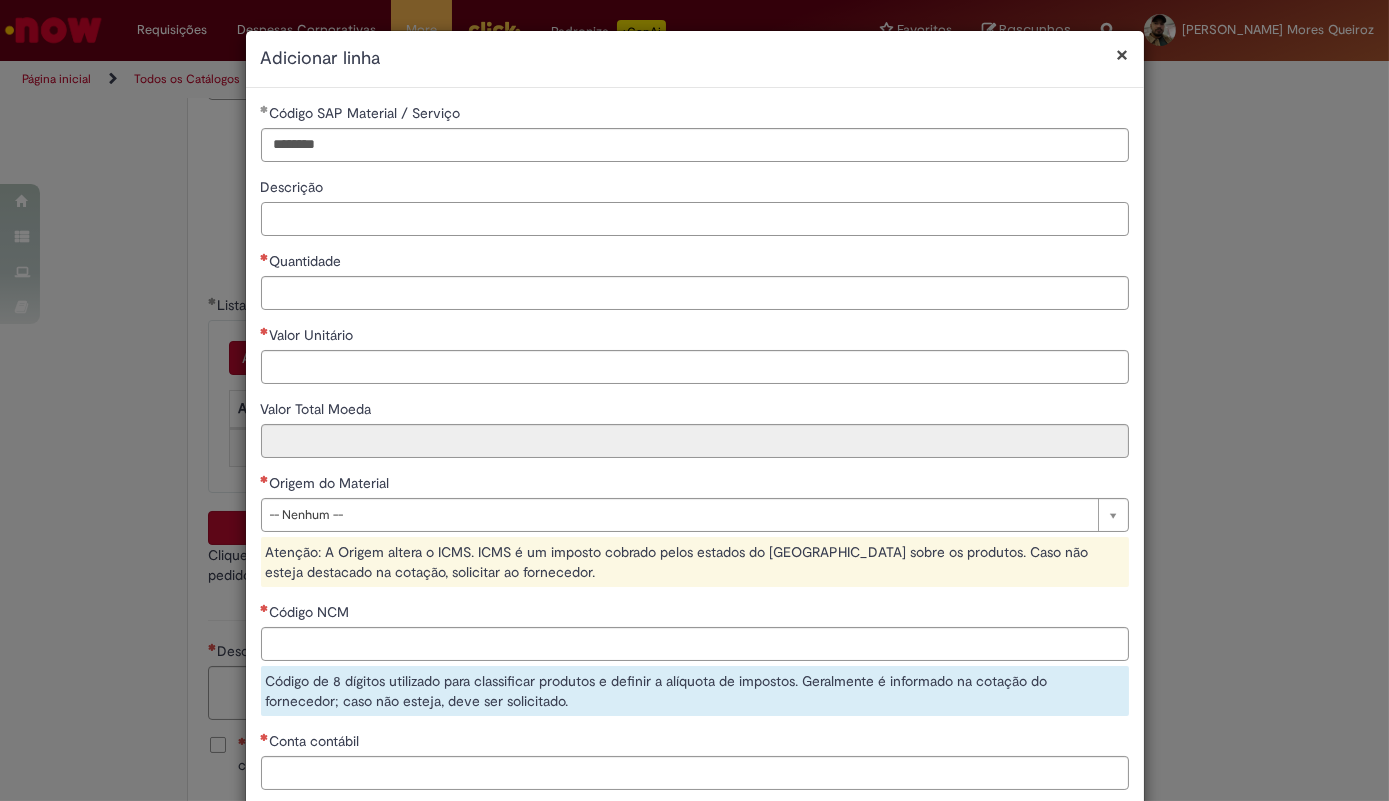 click on "Descrição" at bounding box center (695, 219) 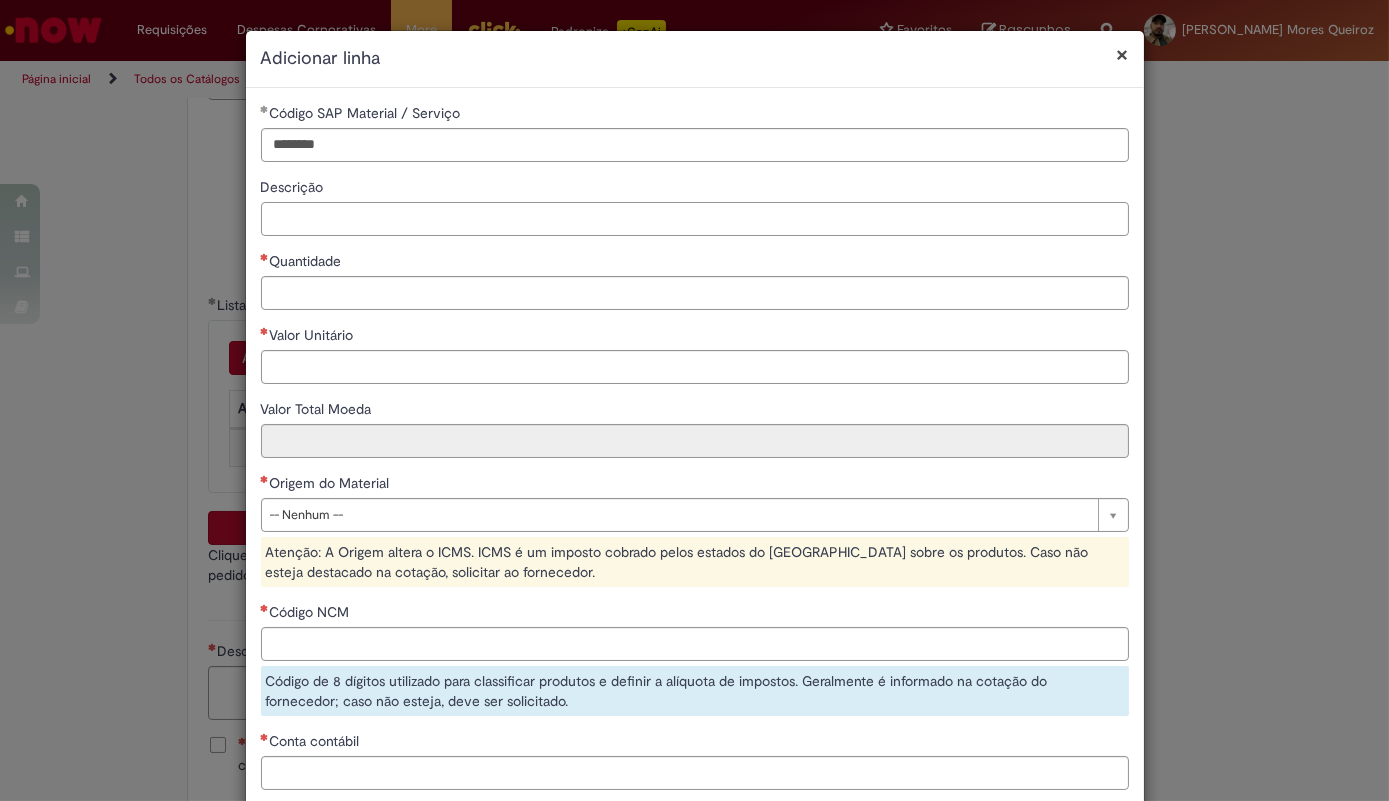 click on "Descrição" at bounding box center (695, 219) 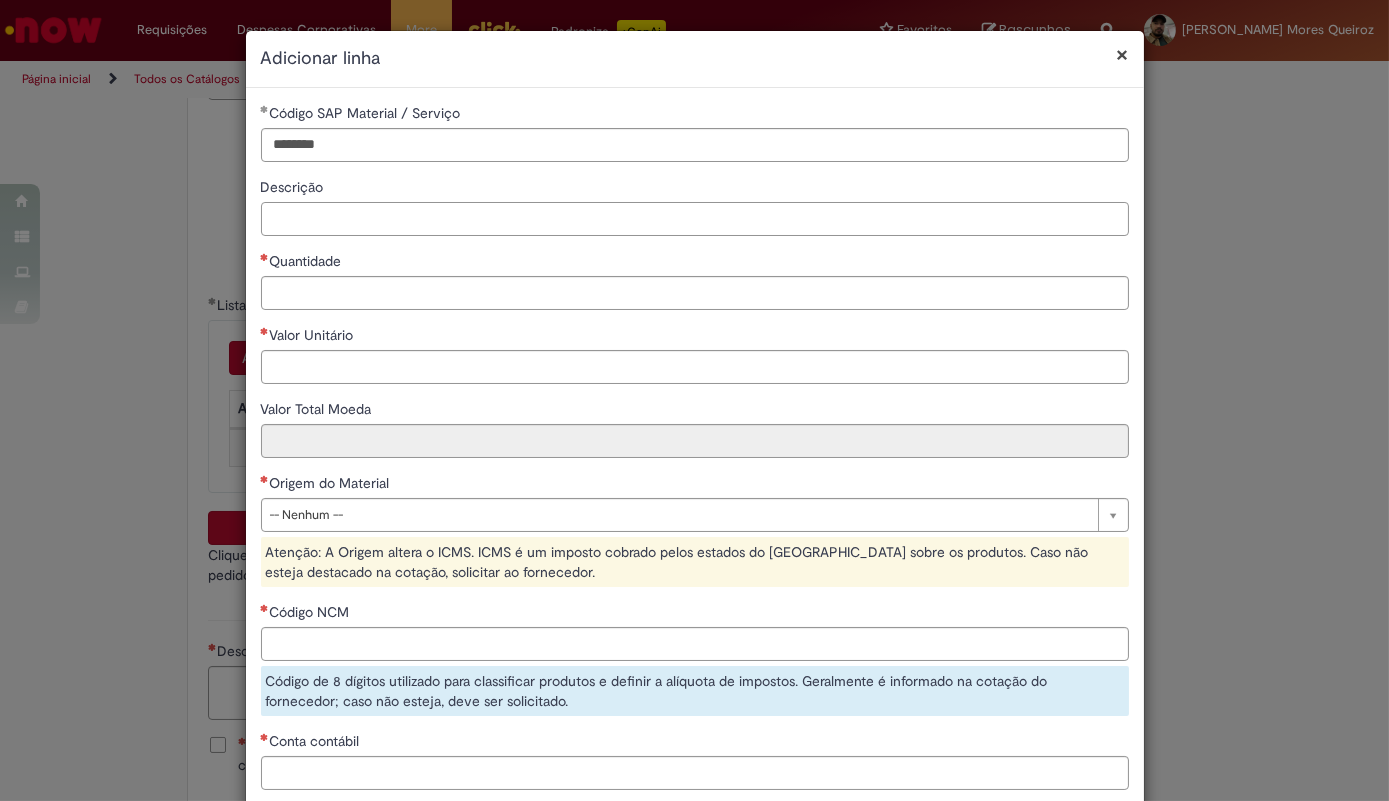 click on "Descrição" at bounding box center (695, 219) 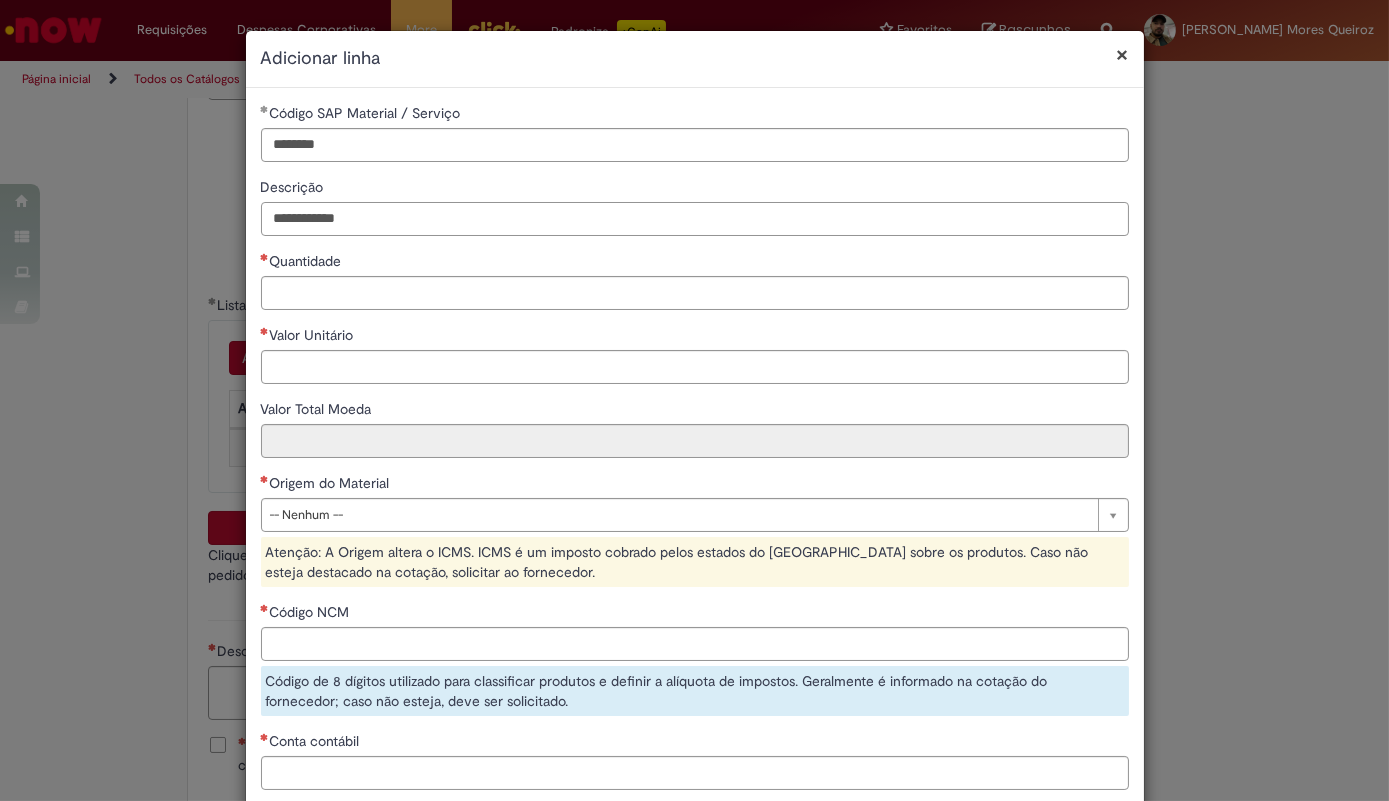 type on "**********" 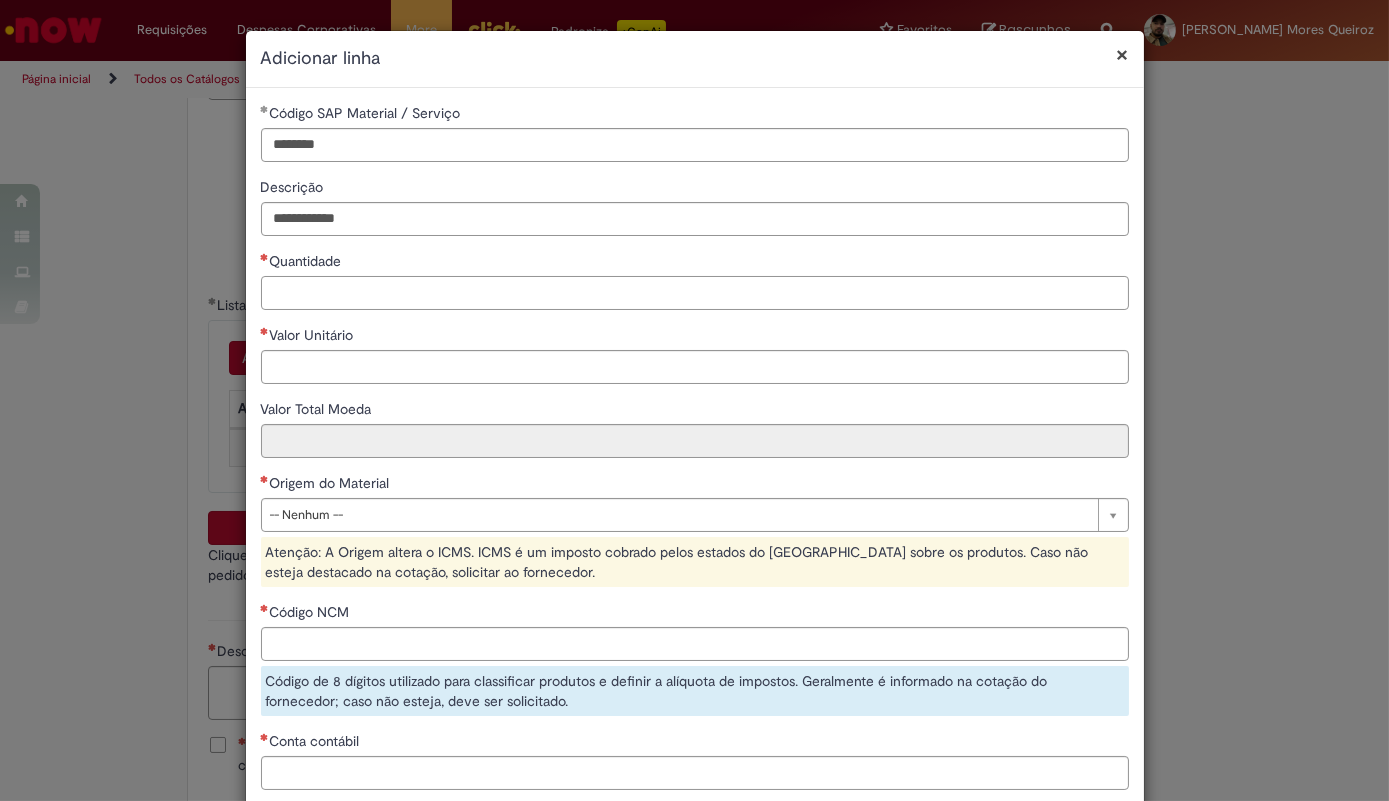 click on "Quantidade" at bounding box center (695, 293) 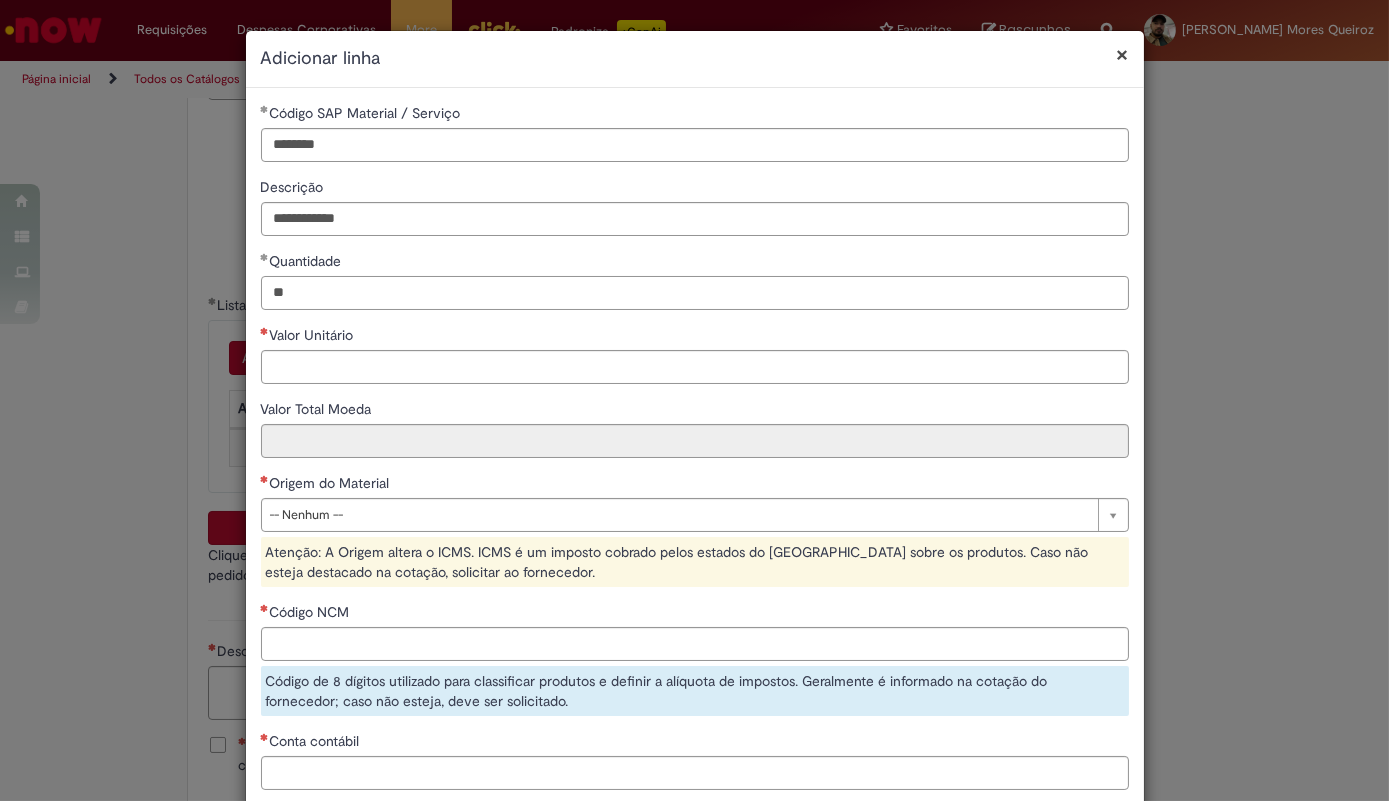 type on "**" 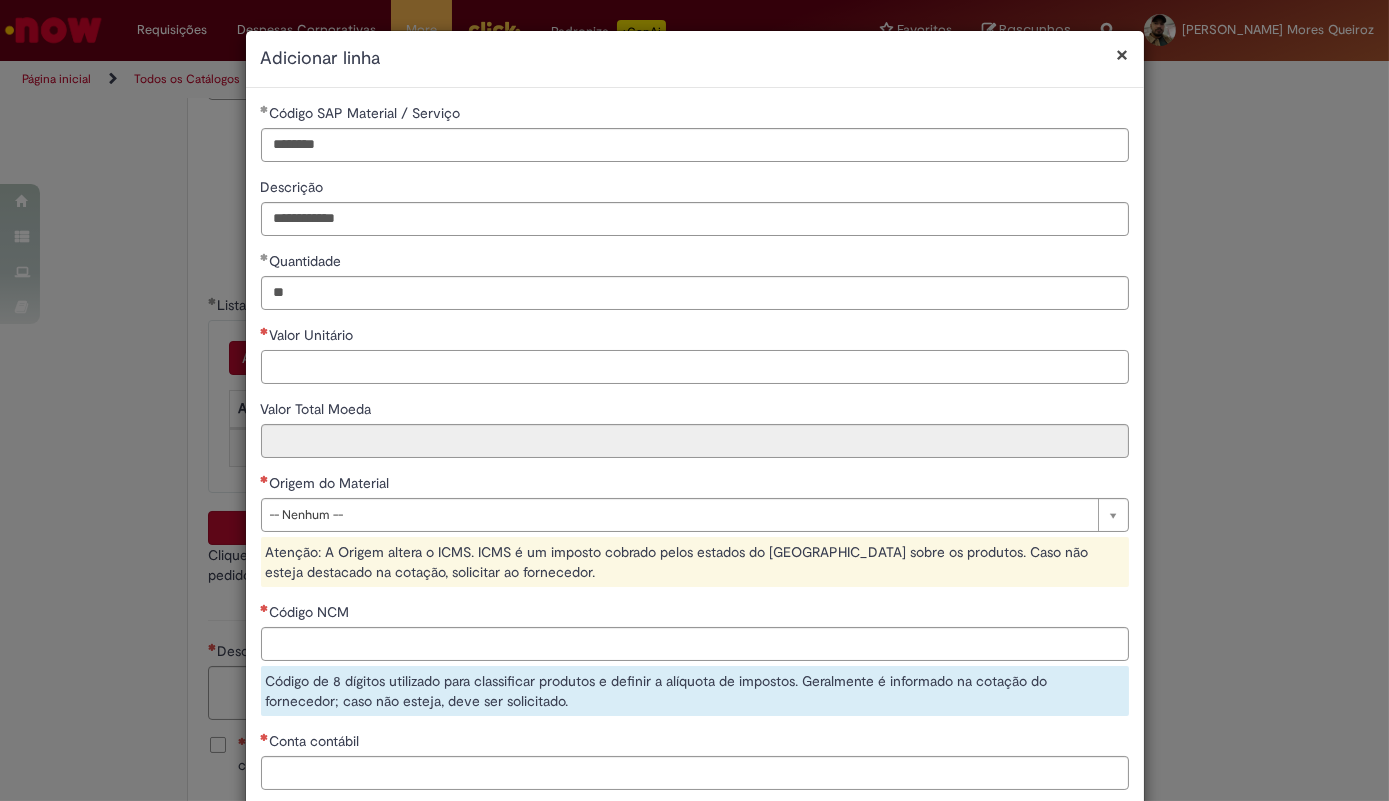 click on "Valor Unitário" at bounding box center [695, 367] 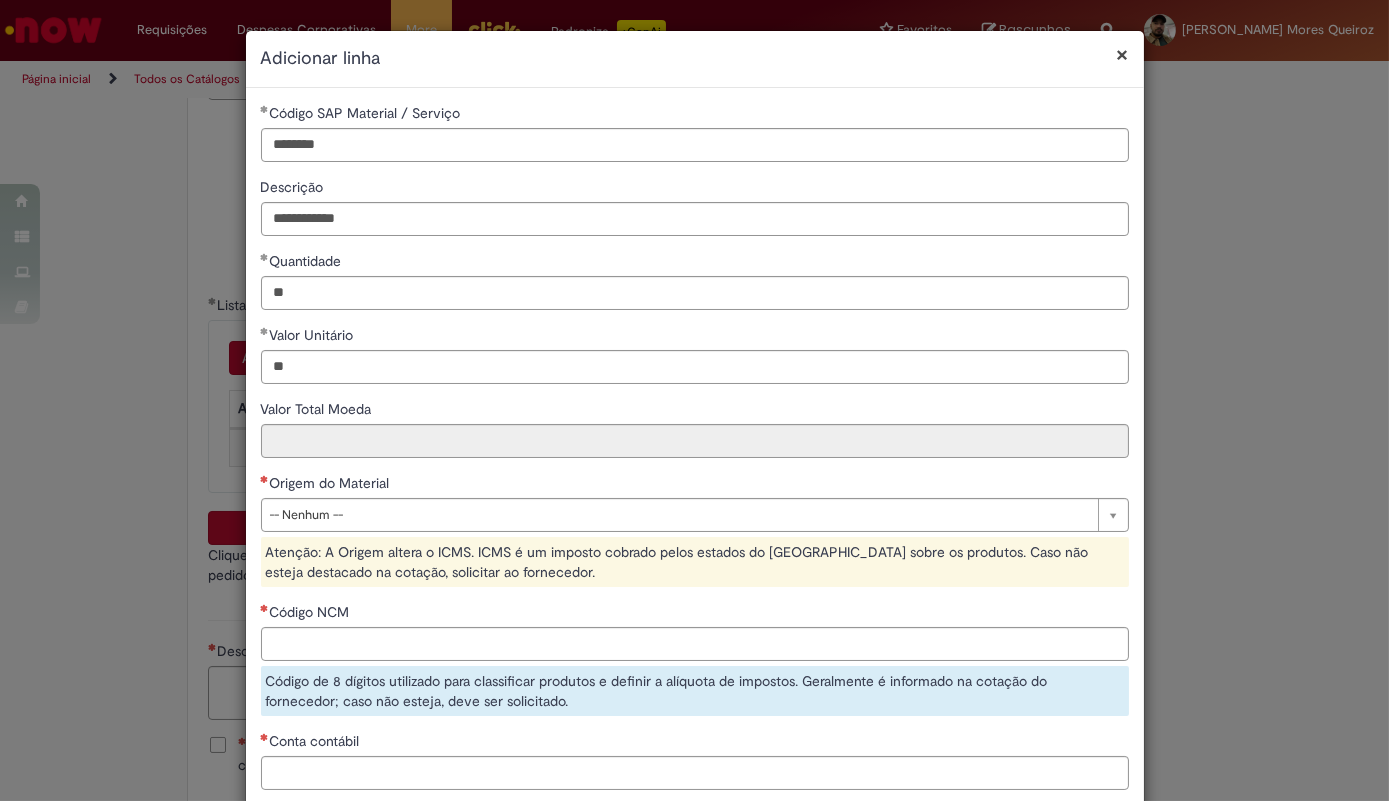 click on "**********" at bounding box center (695, 491) 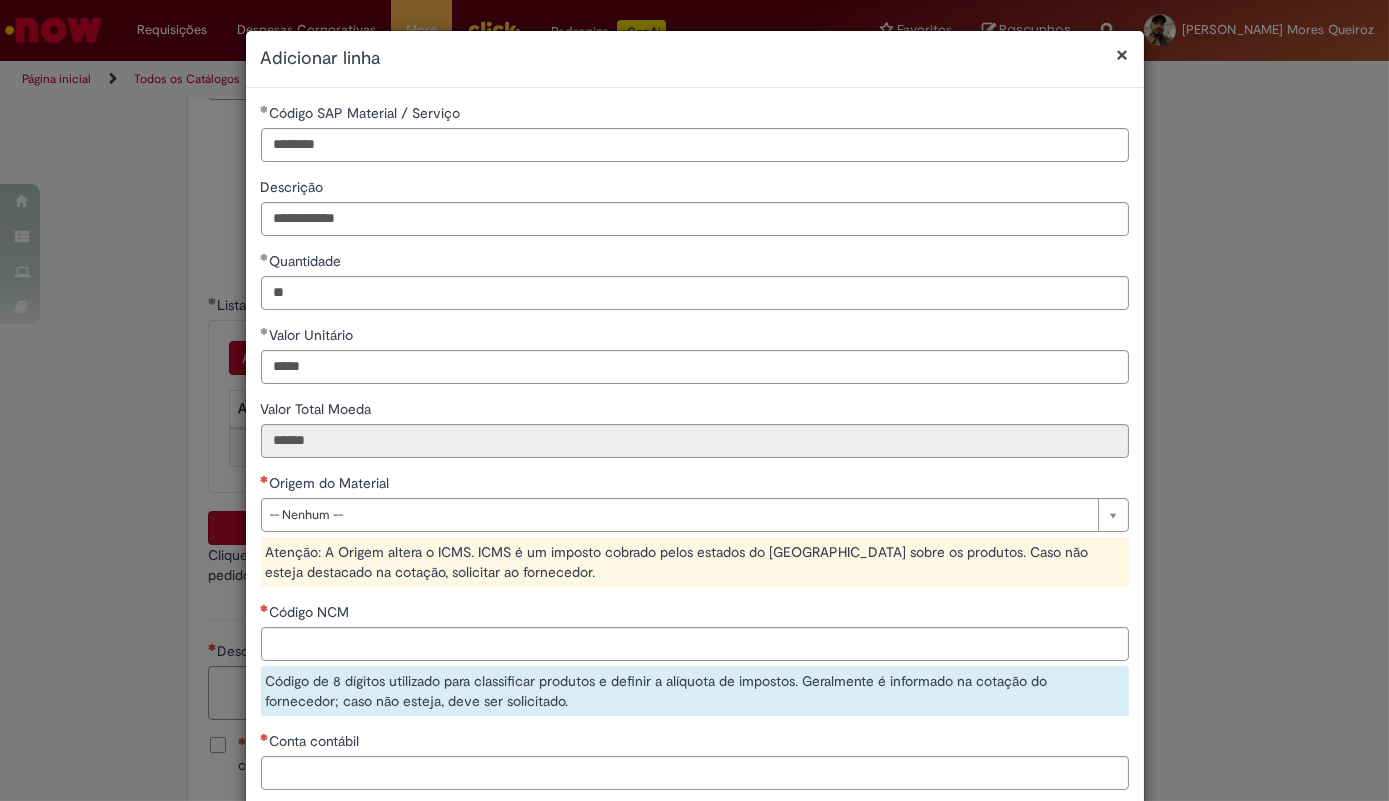 click on "**********" at bounding box center (695, 530) 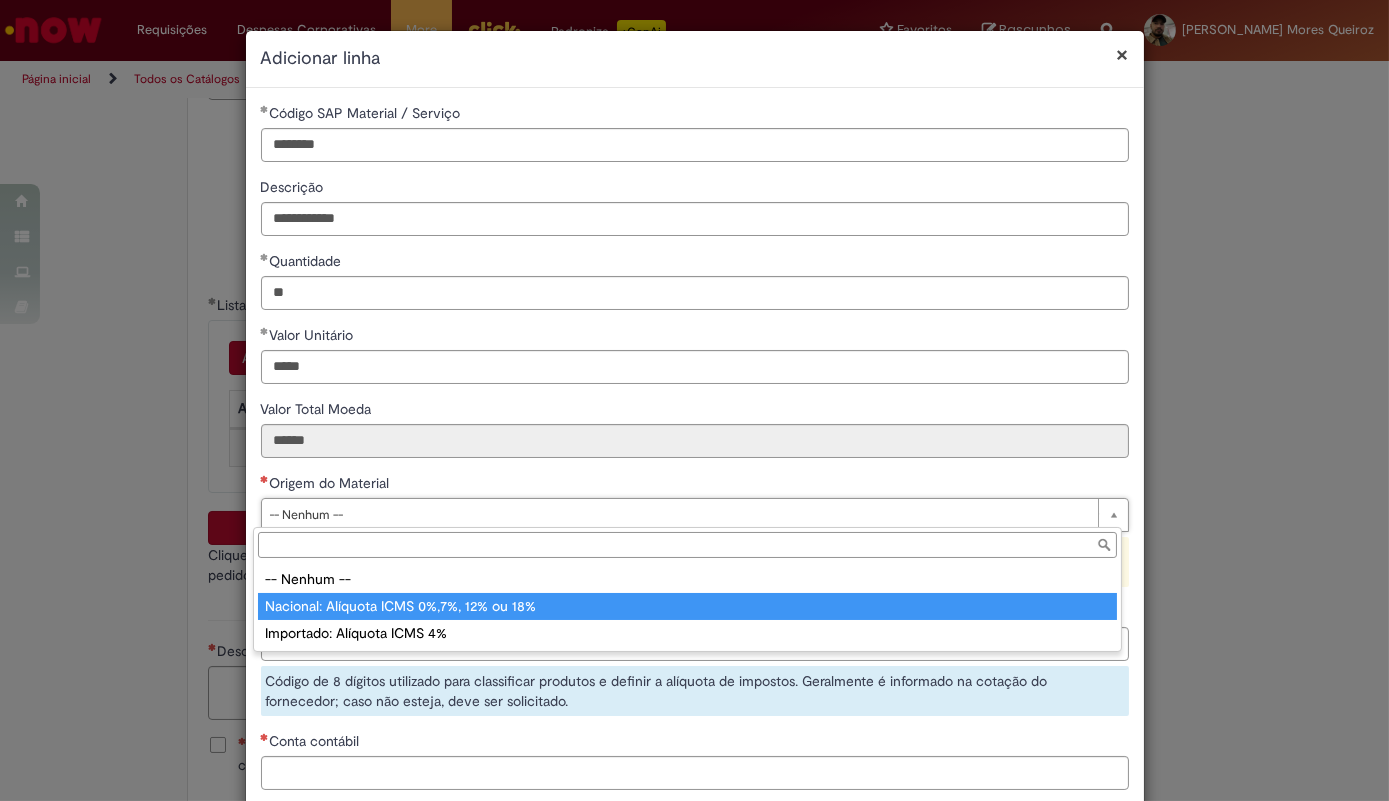 type on "**********" 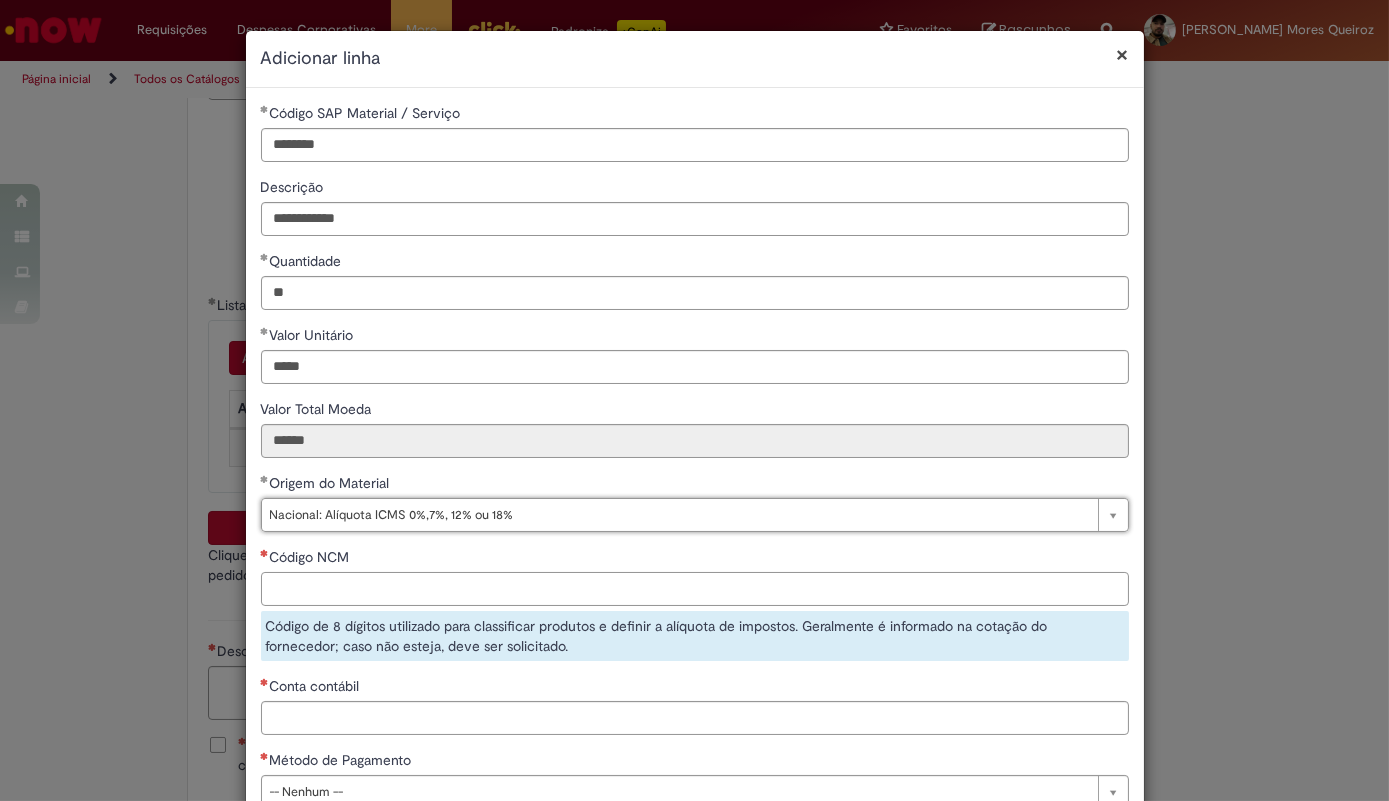click on "Código NCM" at bounding box center (695, 589) 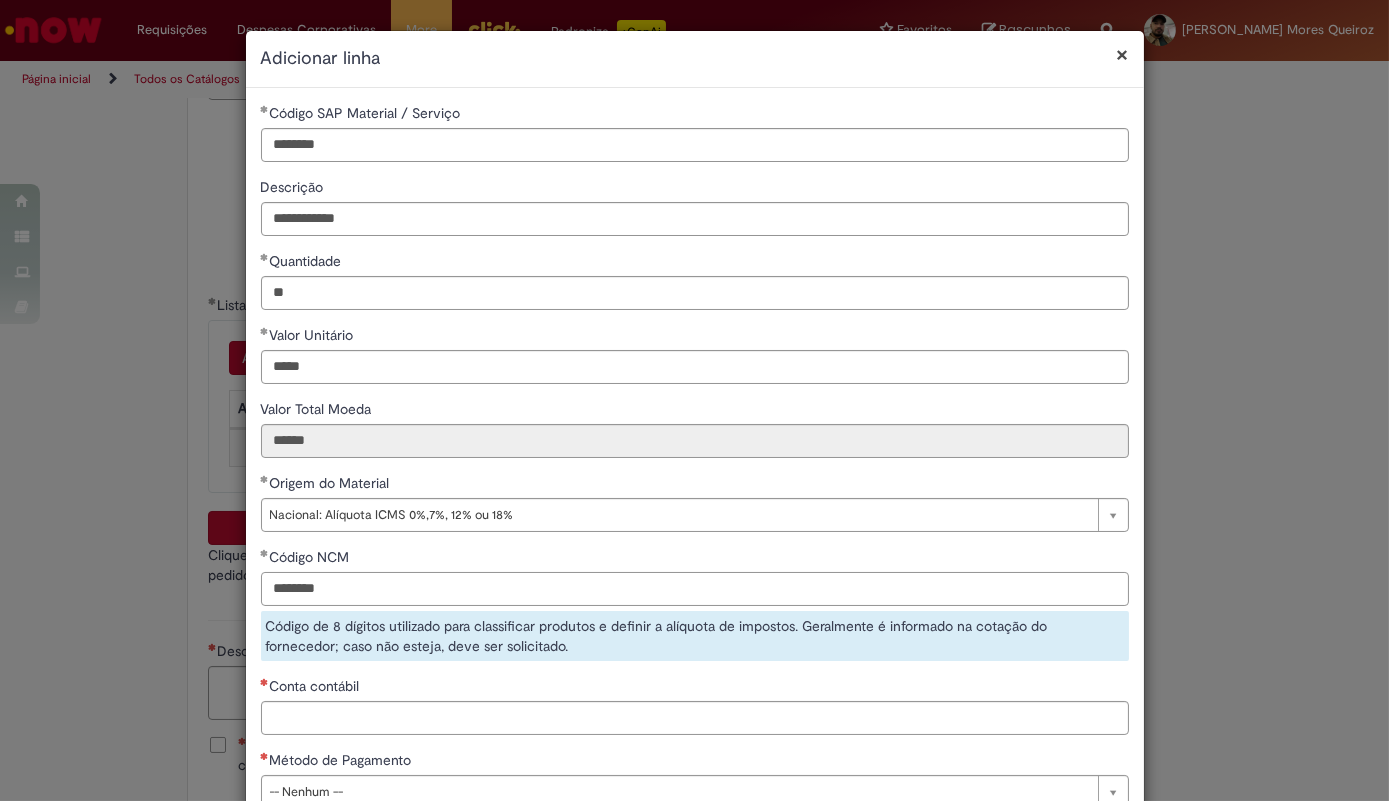 scroll, scrollTop: 131, scrollLeft: 0, axis: vertical 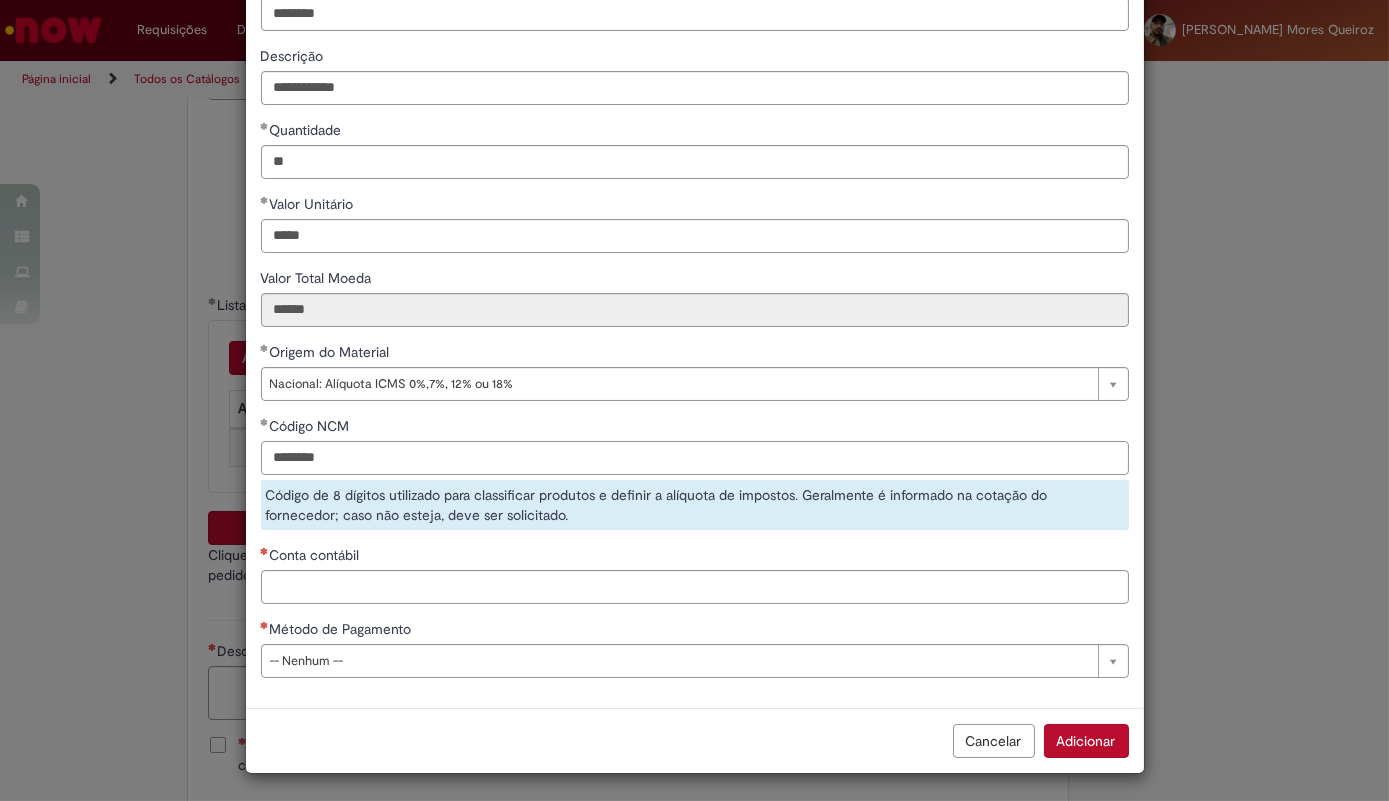 type on "********" 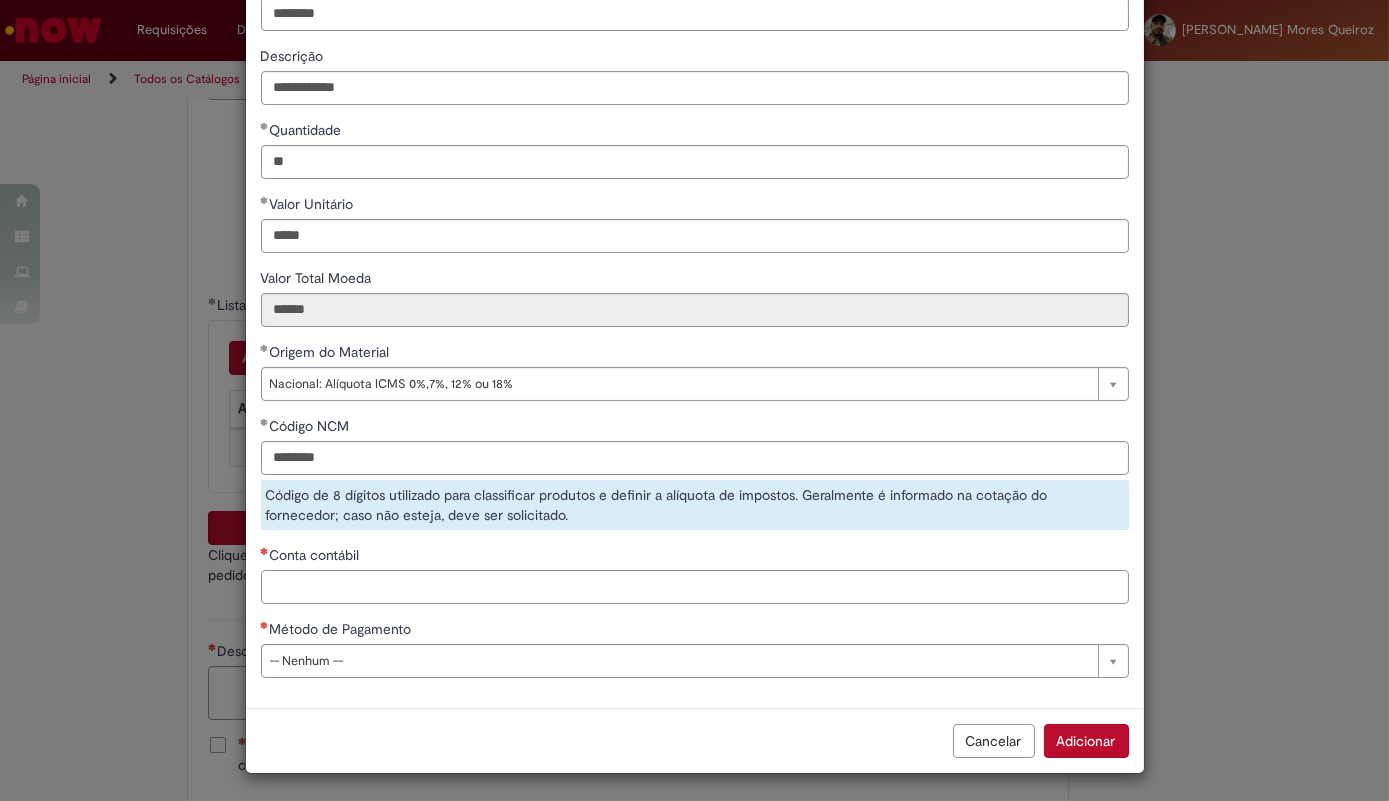 drag, startPoint x: 319, startPoint y: 593, endPoint x: 349, endPoint y: 589, distance: 30.265491 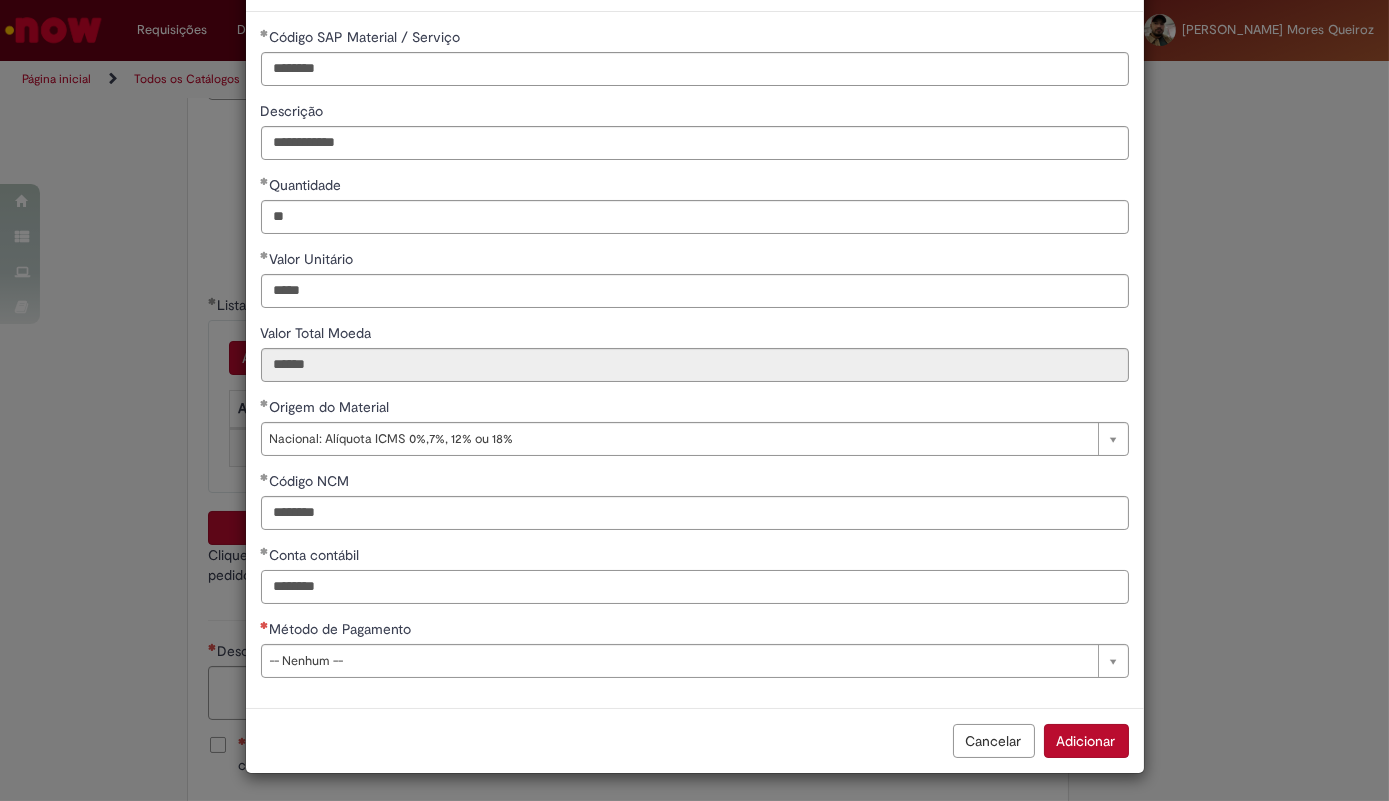 type on "********" 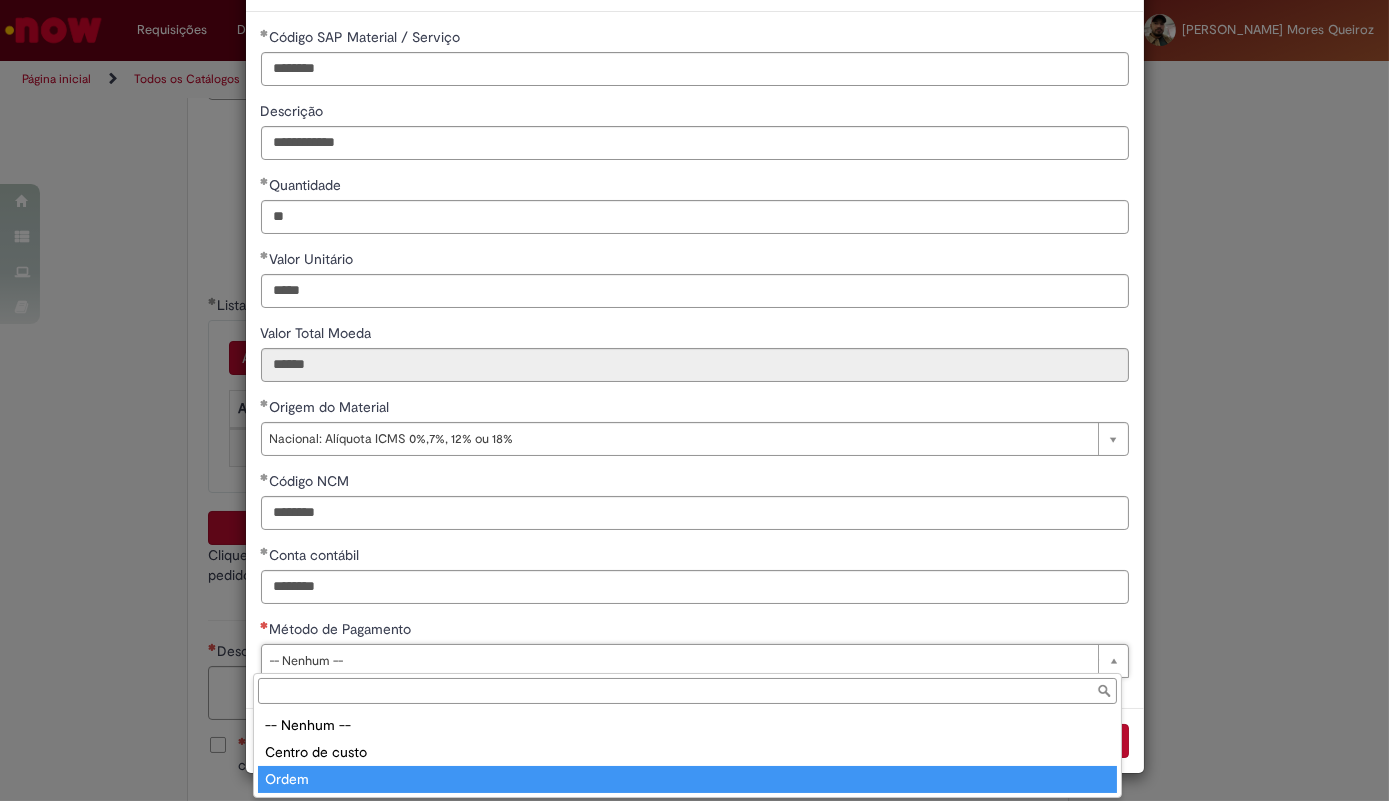 type on "*****" 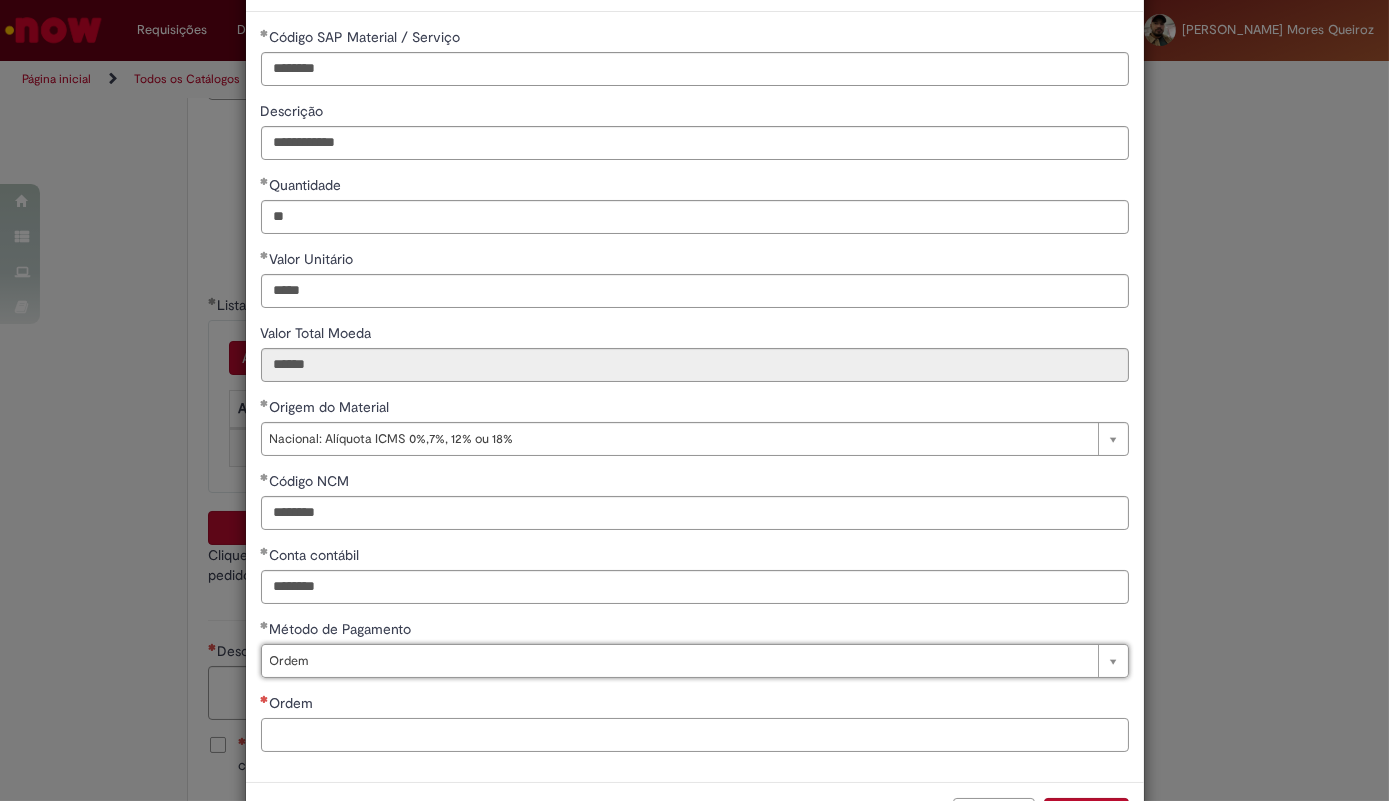 click on "Ordem" at bounding box center (695, 735) 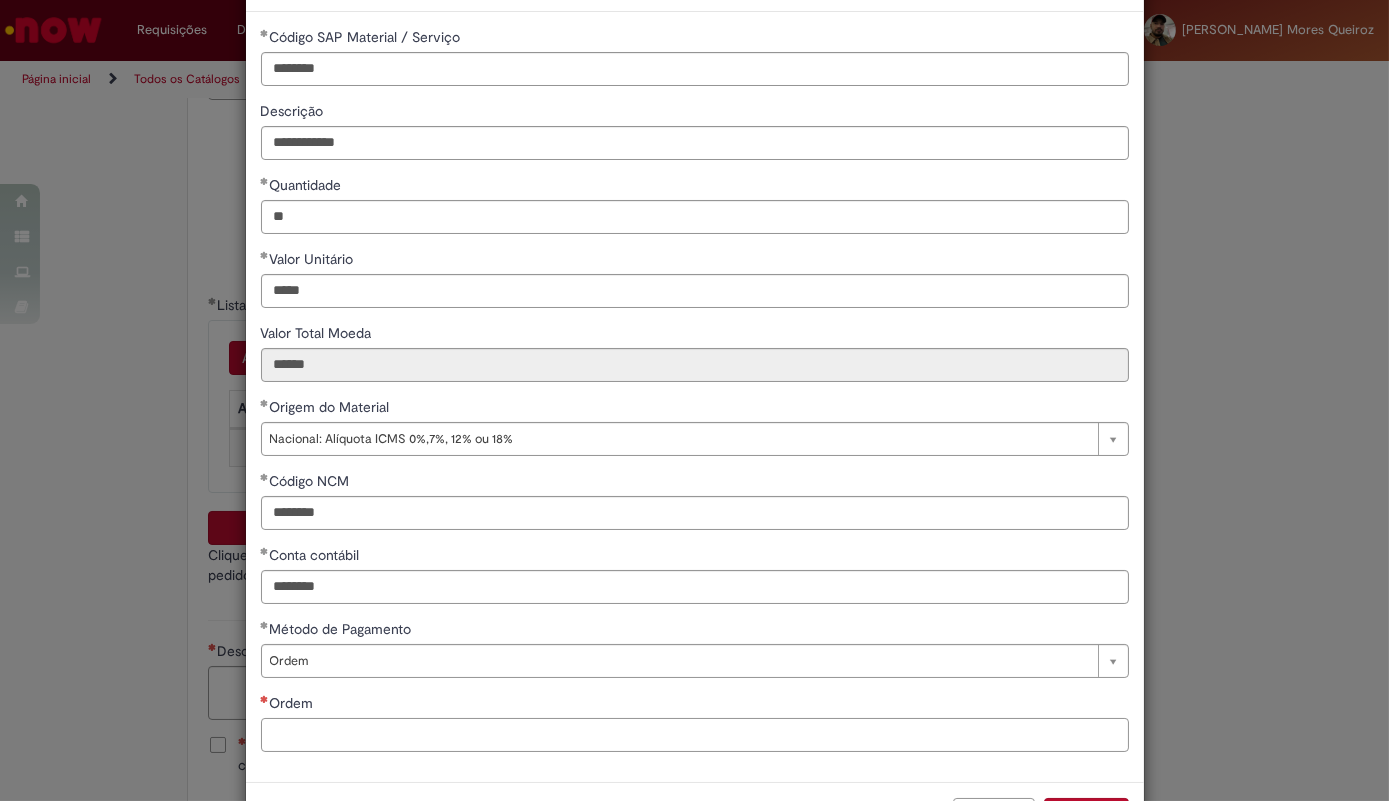 paste on "**********" 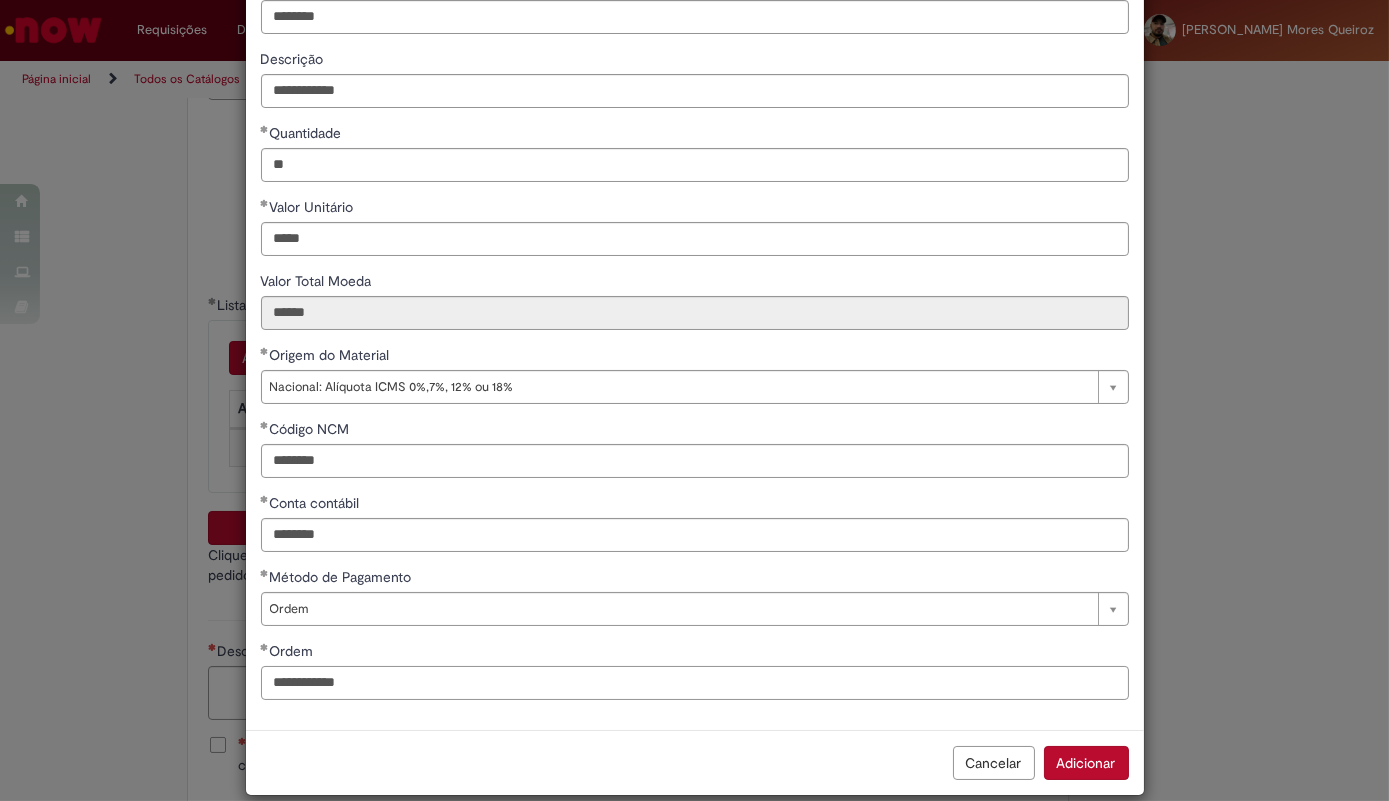 scroll, scrollTop: 150, scrollLeft: 0, axis: vertical 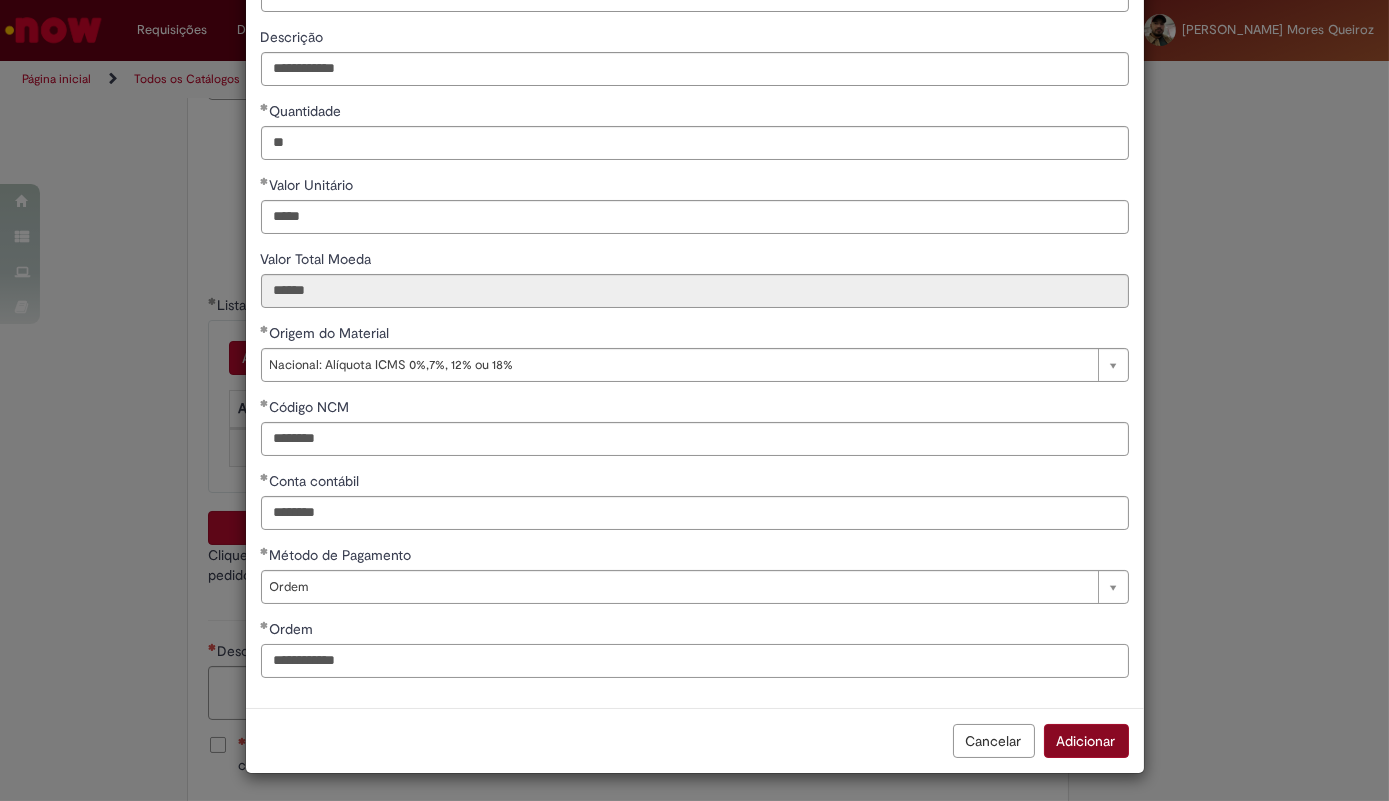type on "**********" 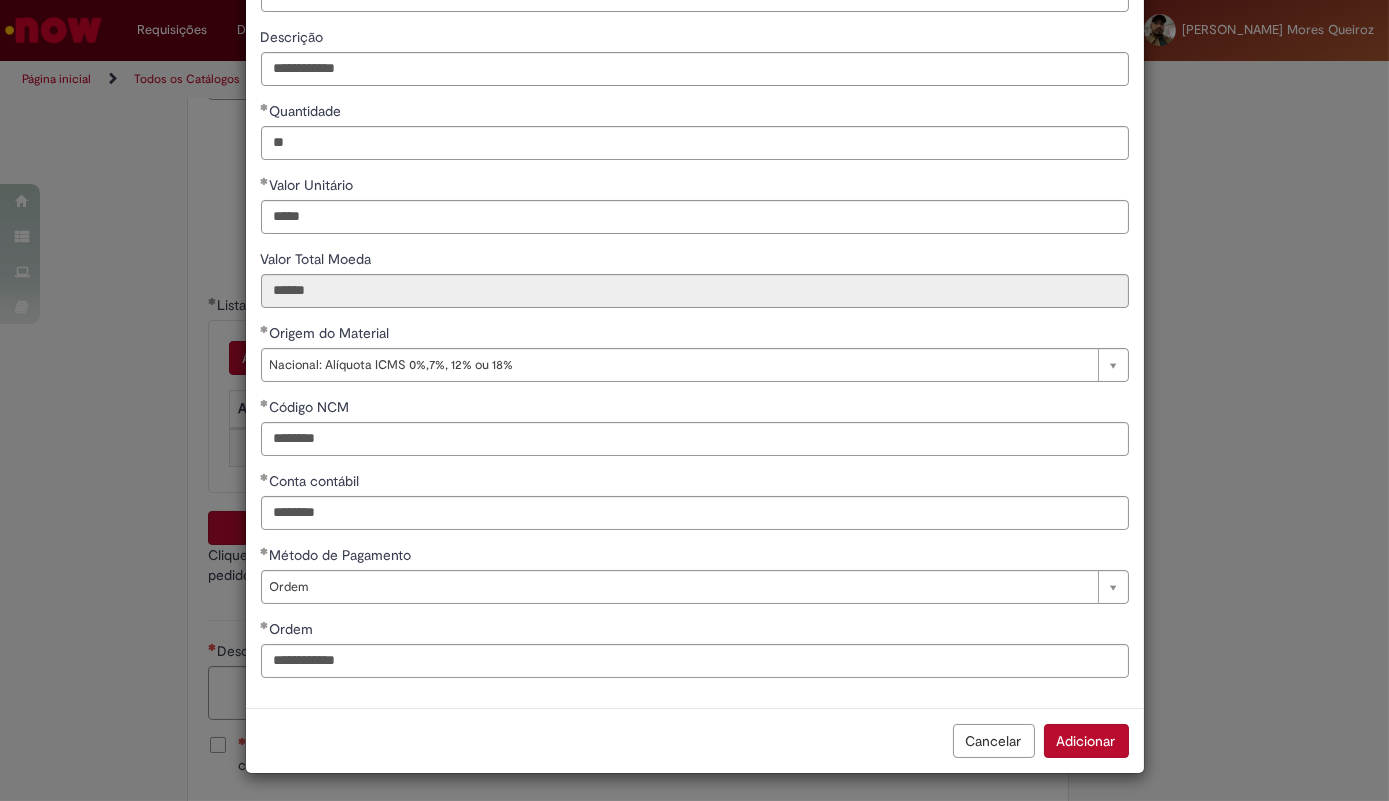 click on "Adicionar" at bounding box center (1086, 741) 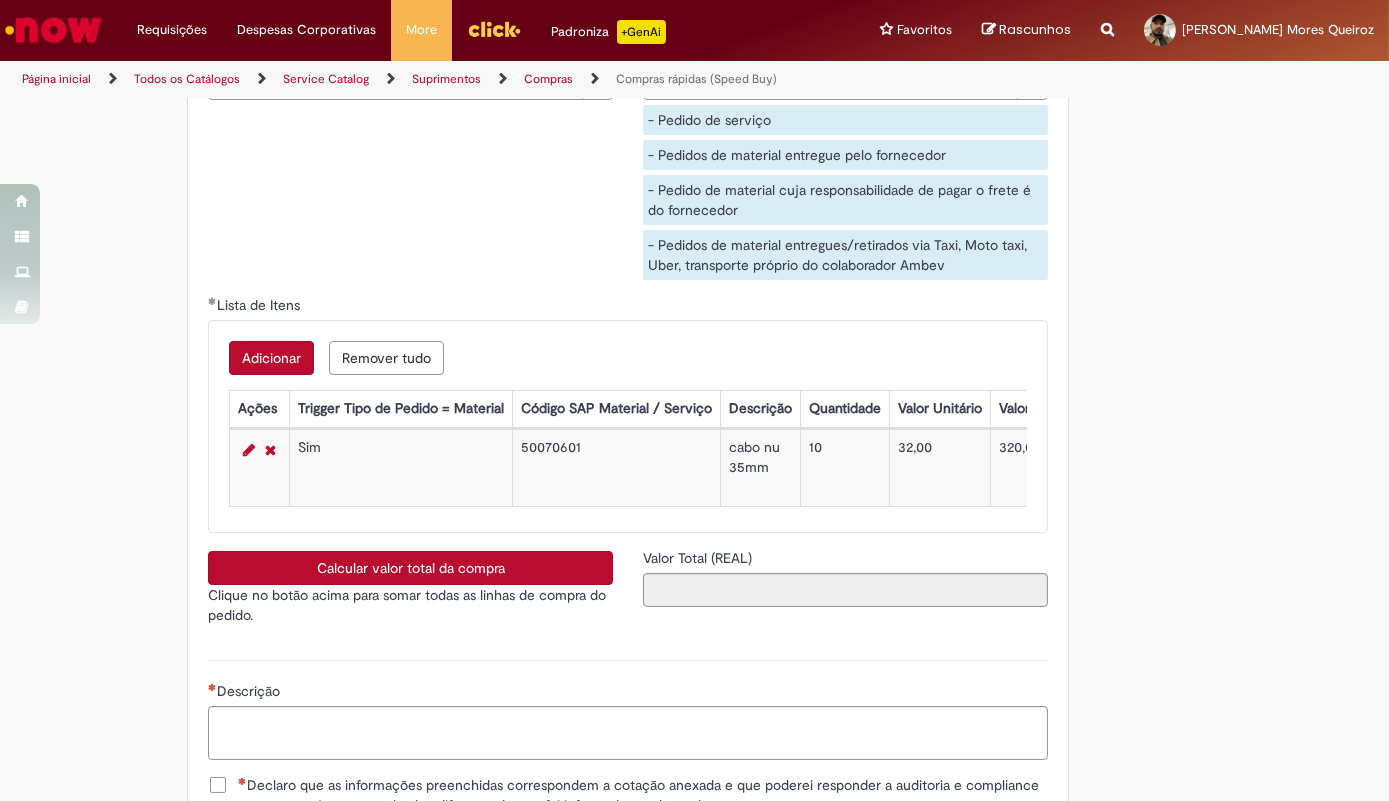 click on "Calcular valor total da compra" at bounding box center (410, 568) 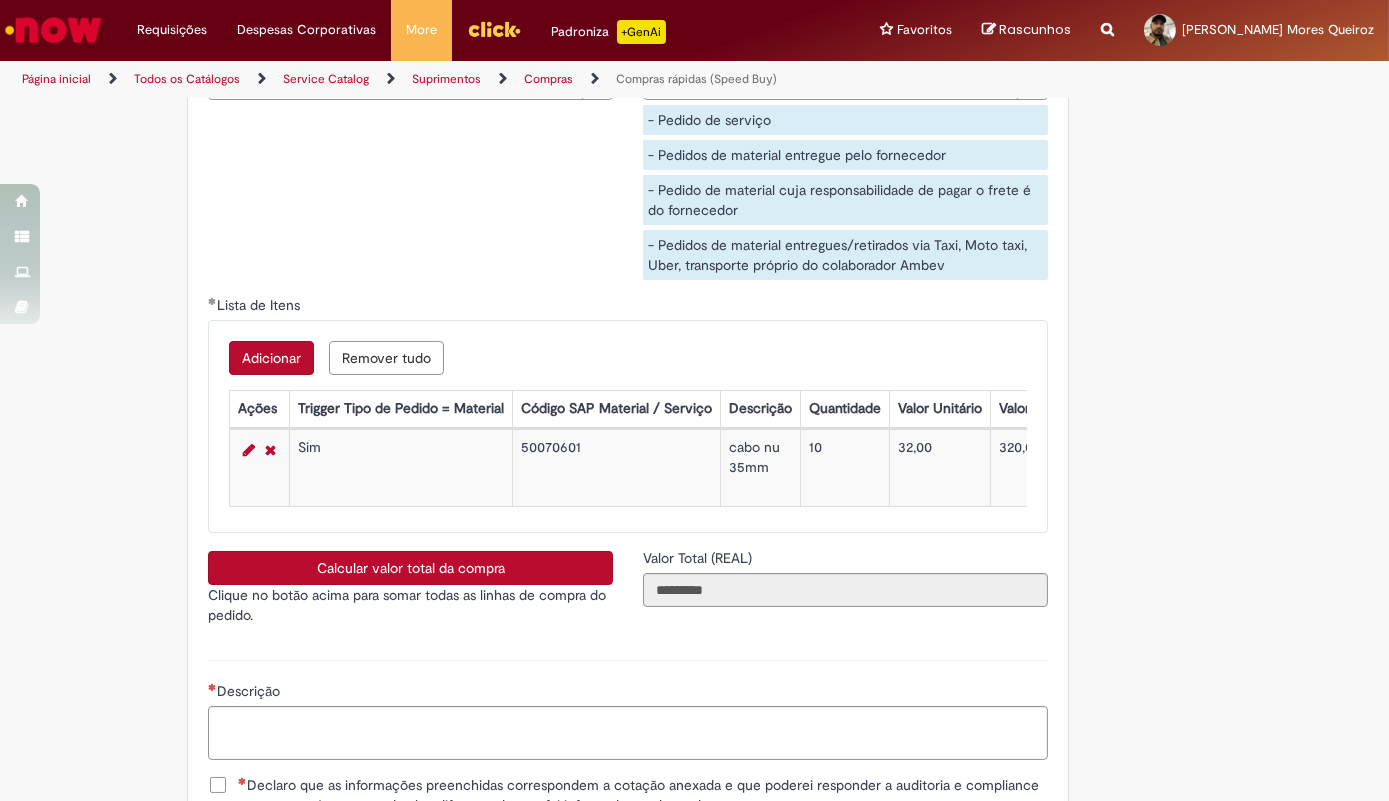 click on "Adicionar" at bounding box center [271, 358] 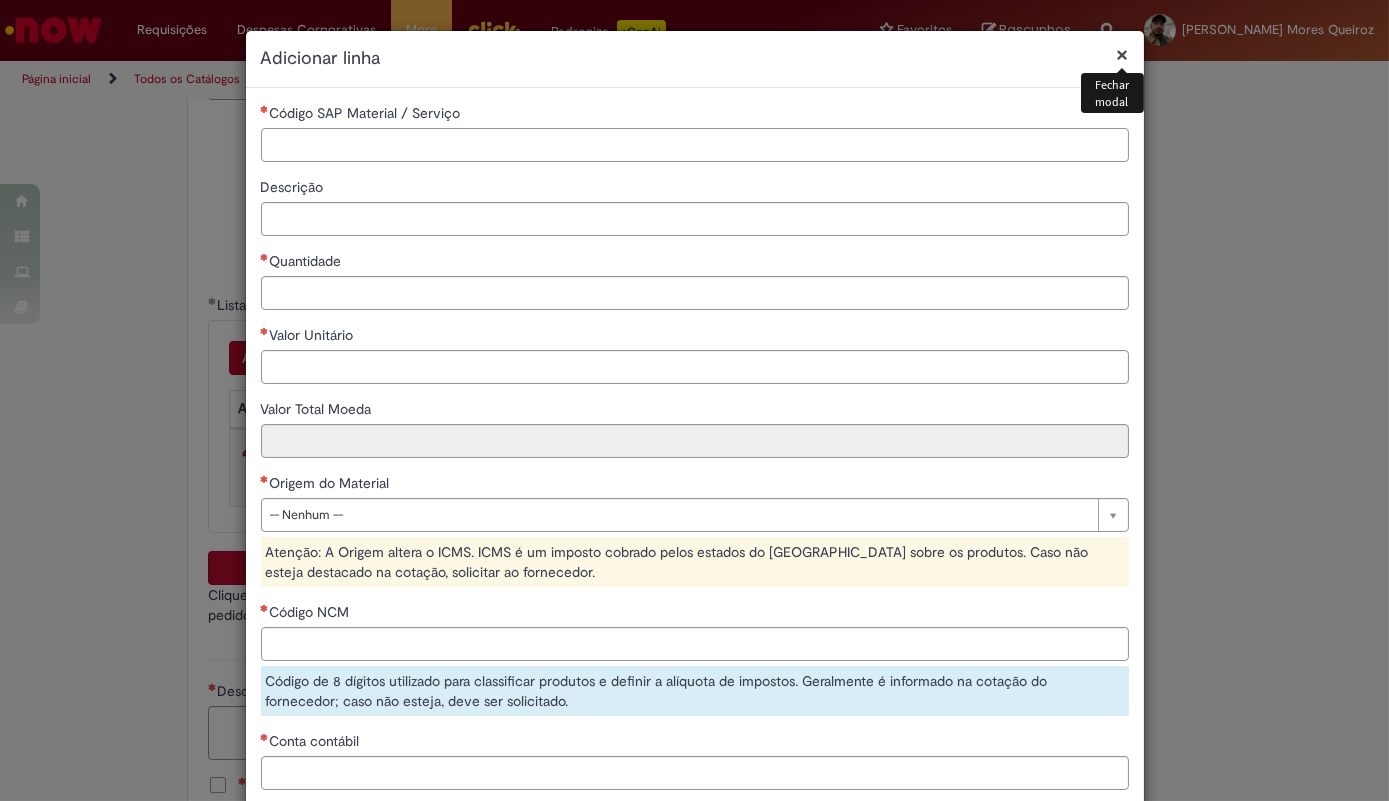 click on "Código SAP Material / Serviço" at bounding box center [695, 145] 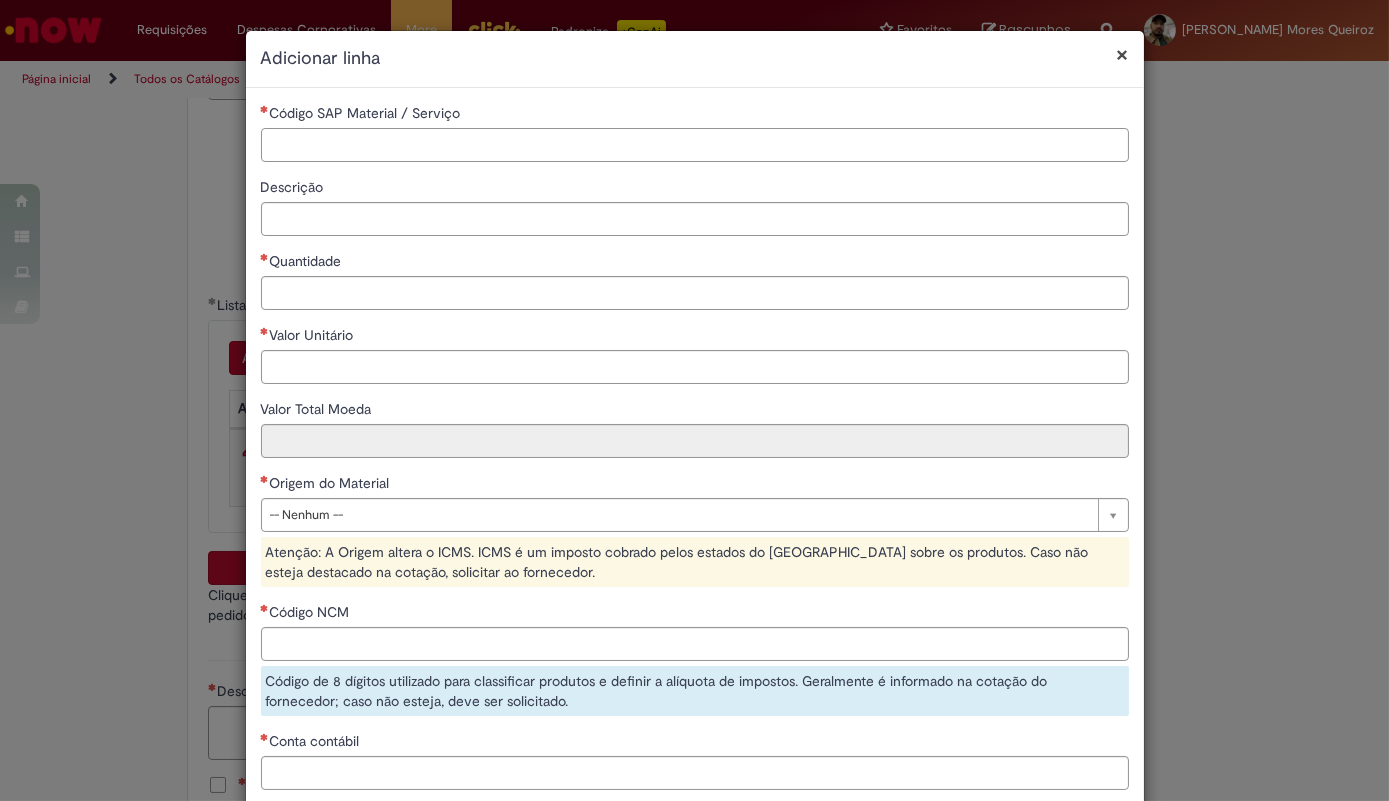 click on "Código SAP Material / Serviço" at bounding box center (695, 145) 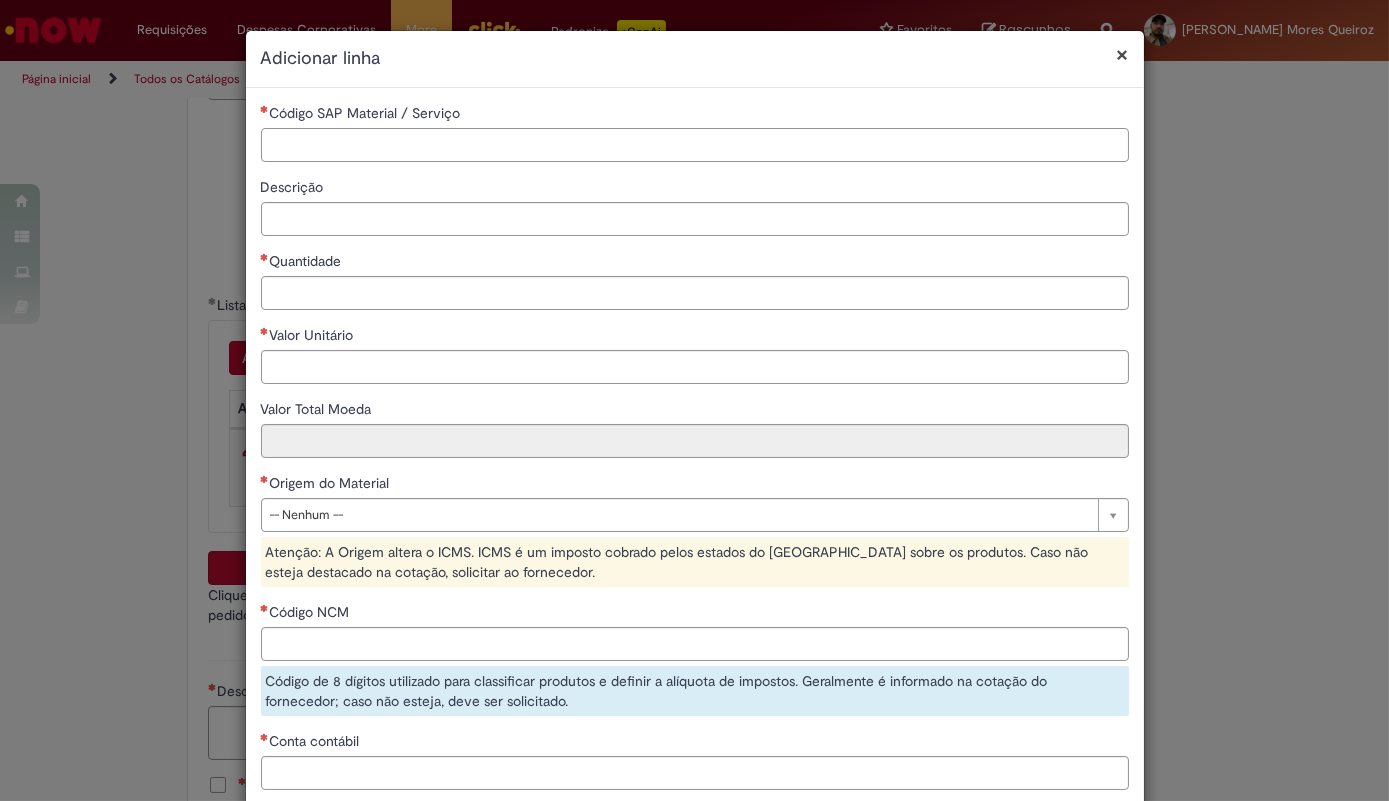 paste on "********" 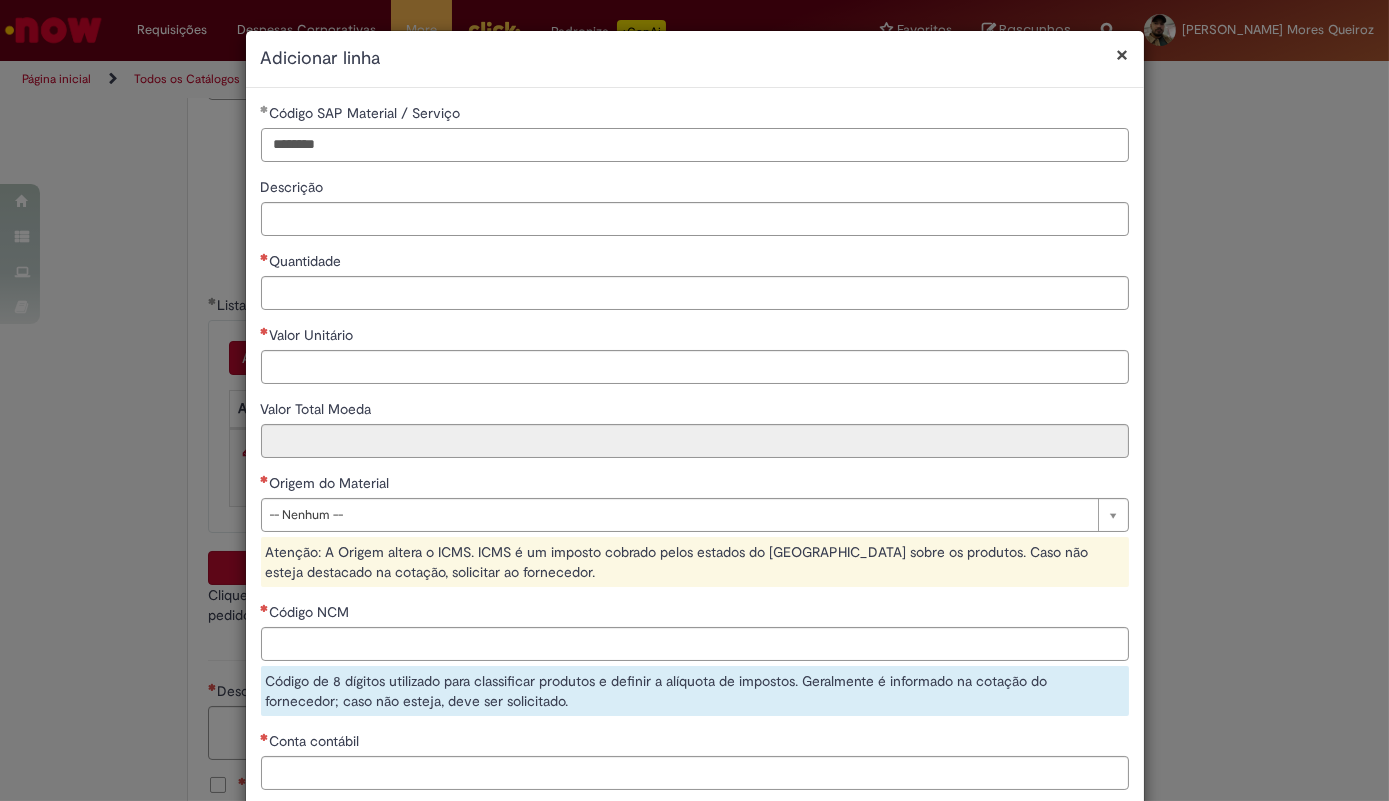 type on "********" 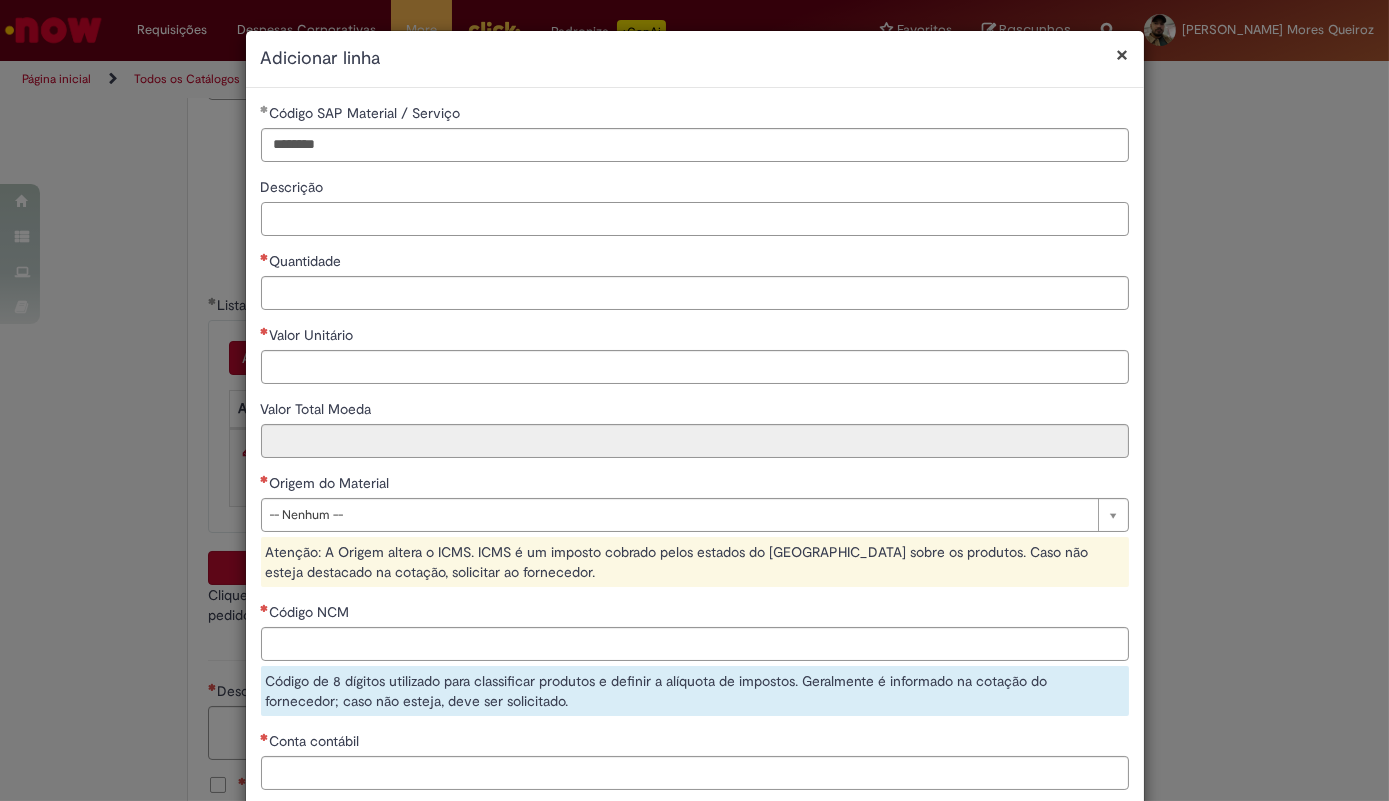 click on "Descrição" at bounding box center (695, 219) 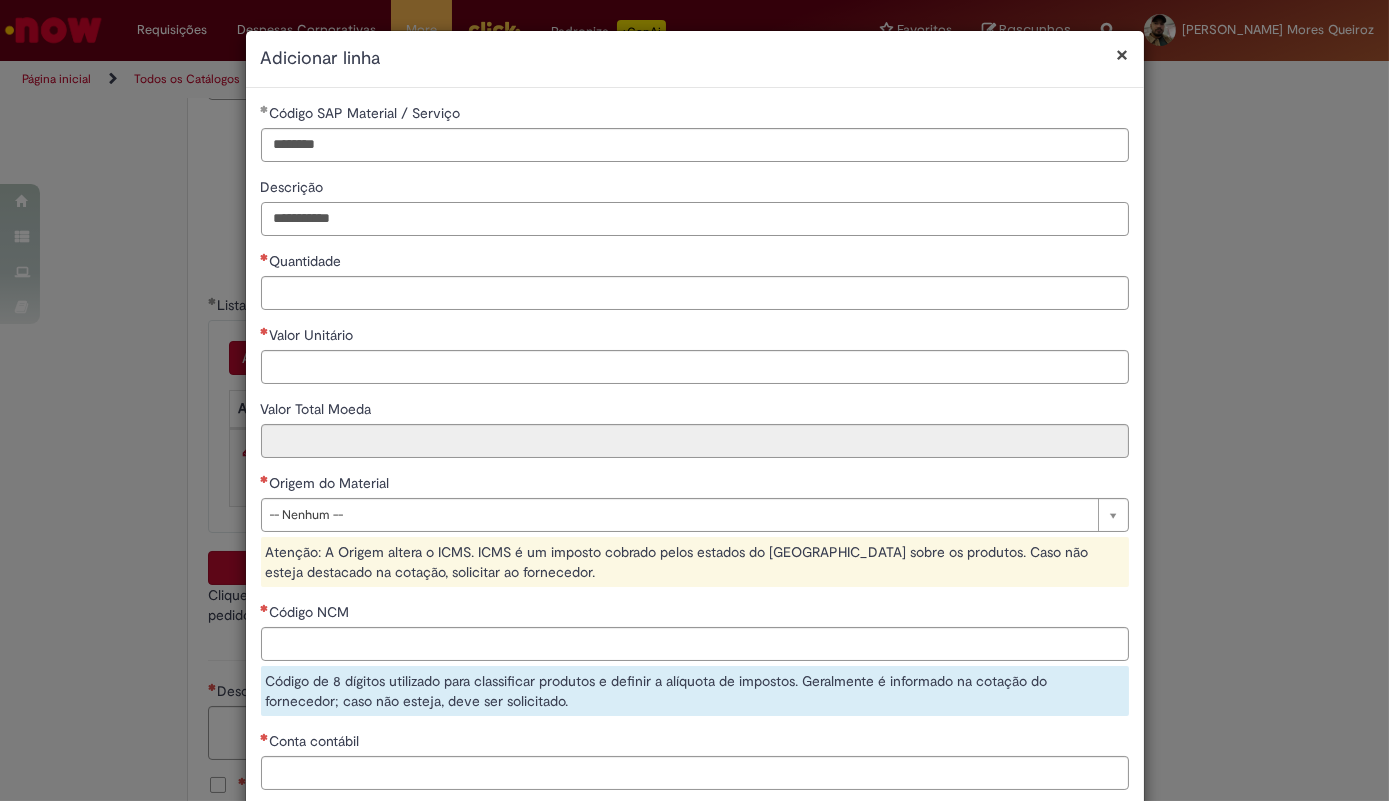type on "**********" 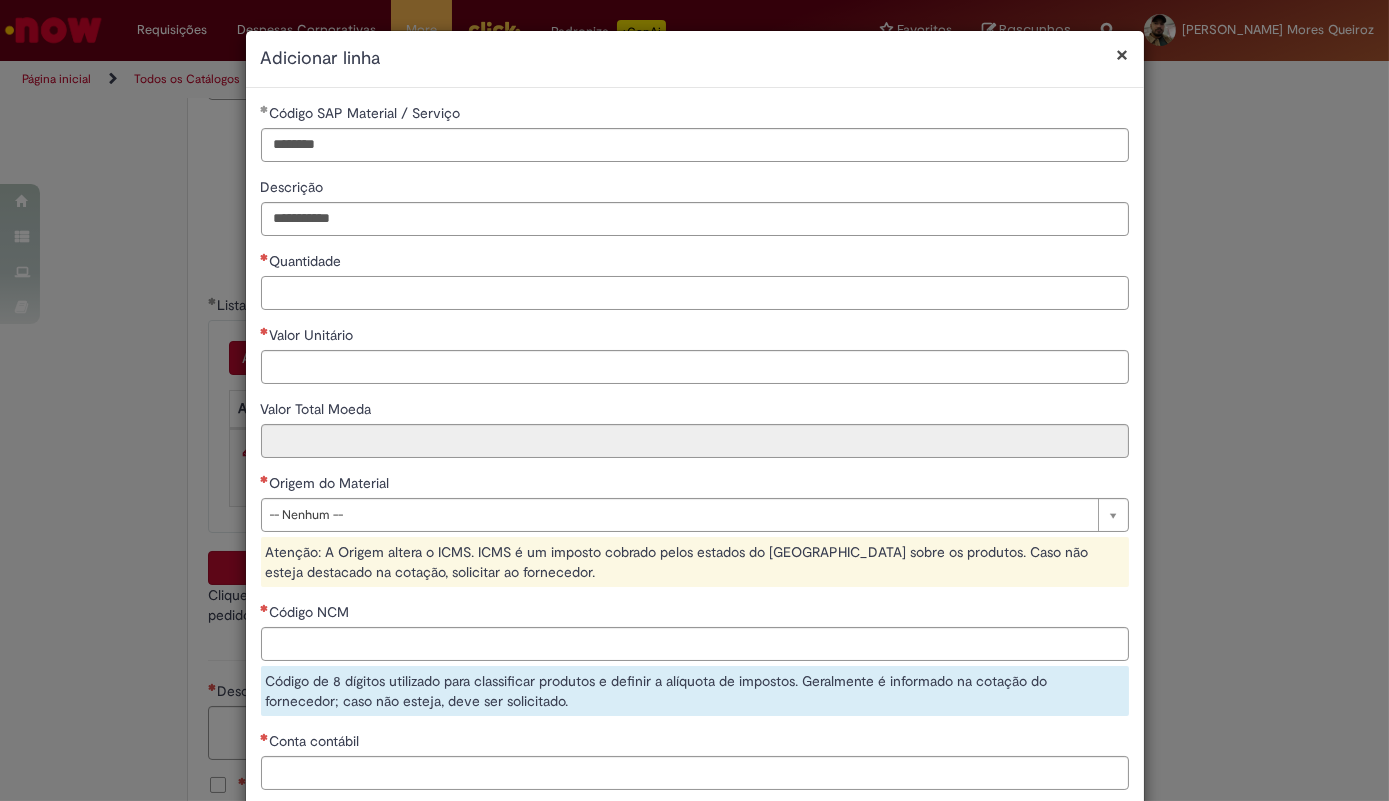 click on "Quantidade" at bounding box center [695, 293] 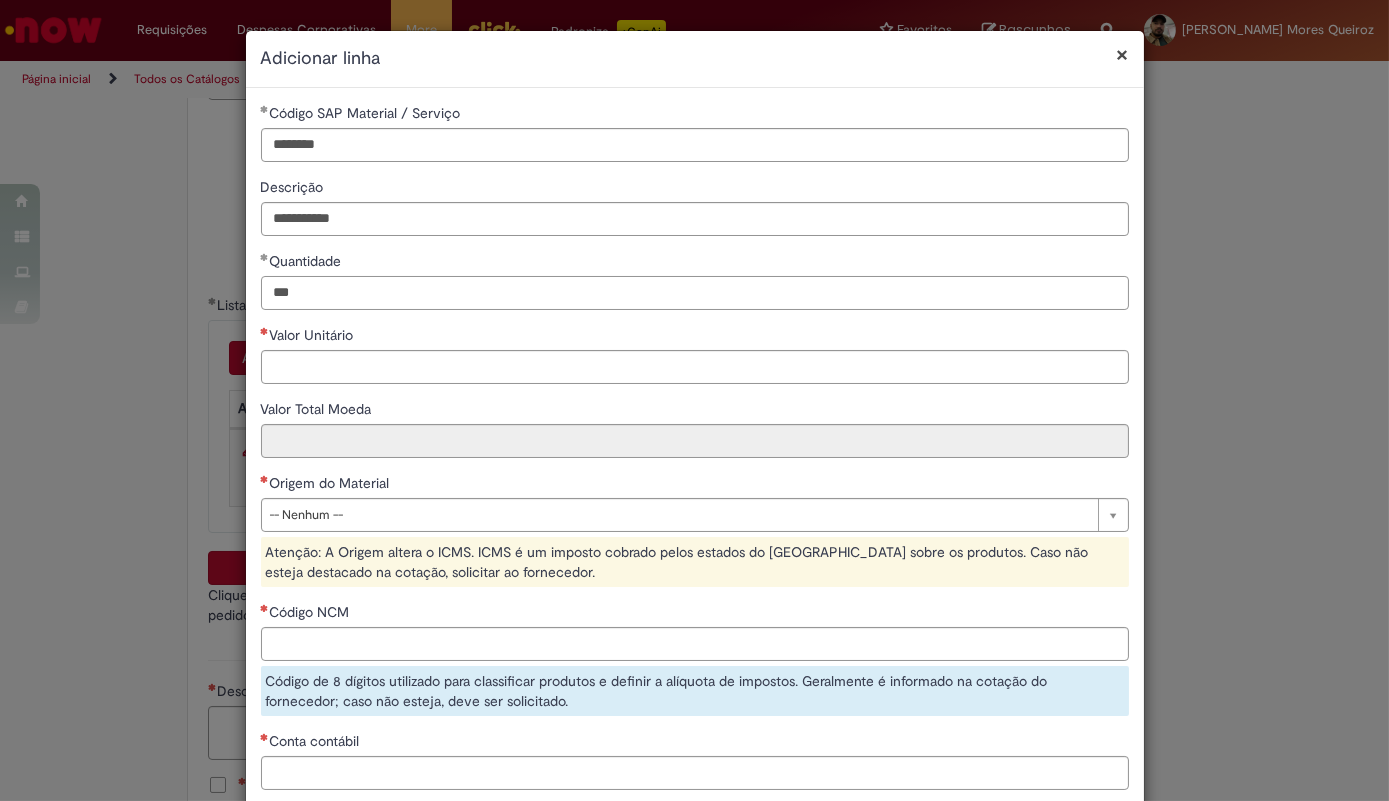 type on "***" 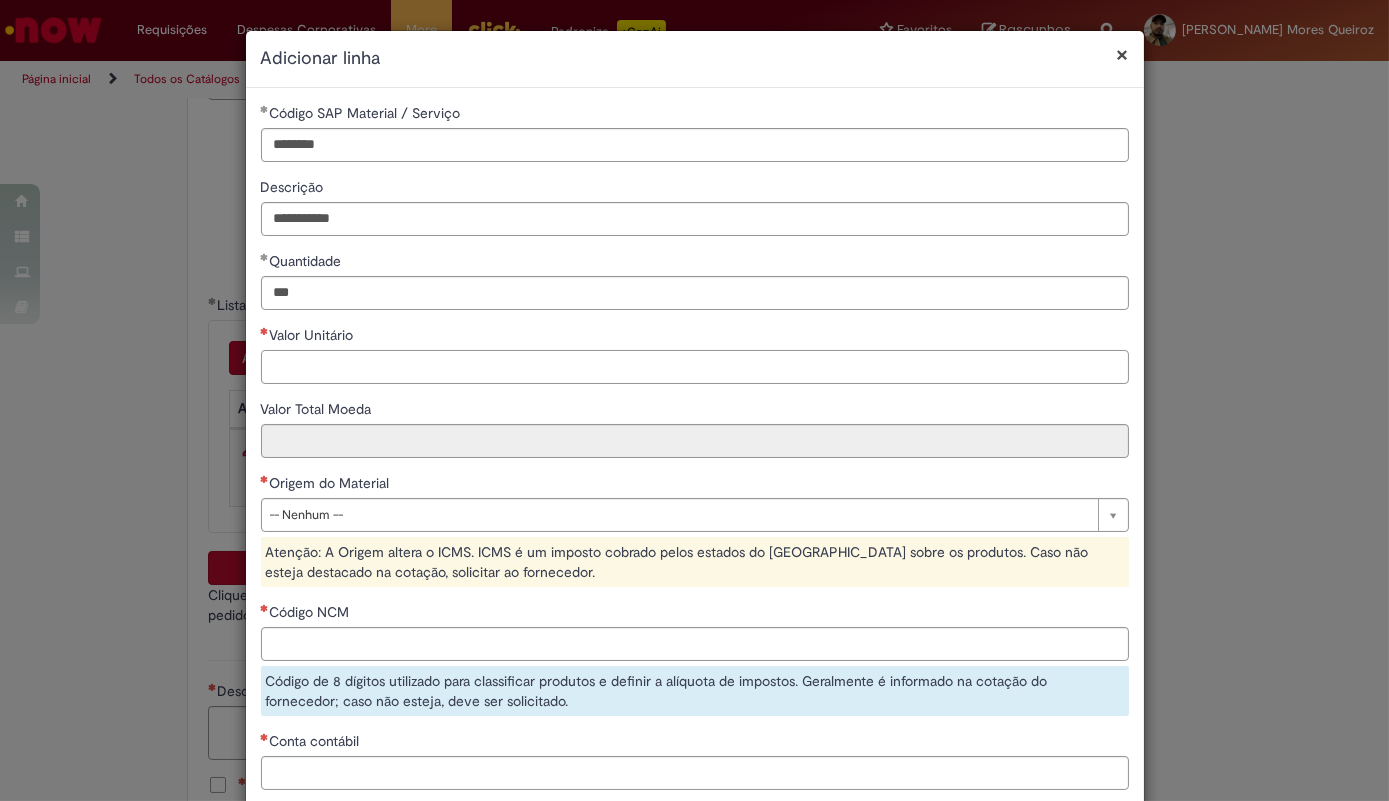 click on "Valor Unitário" at bounding box center (695, 367) 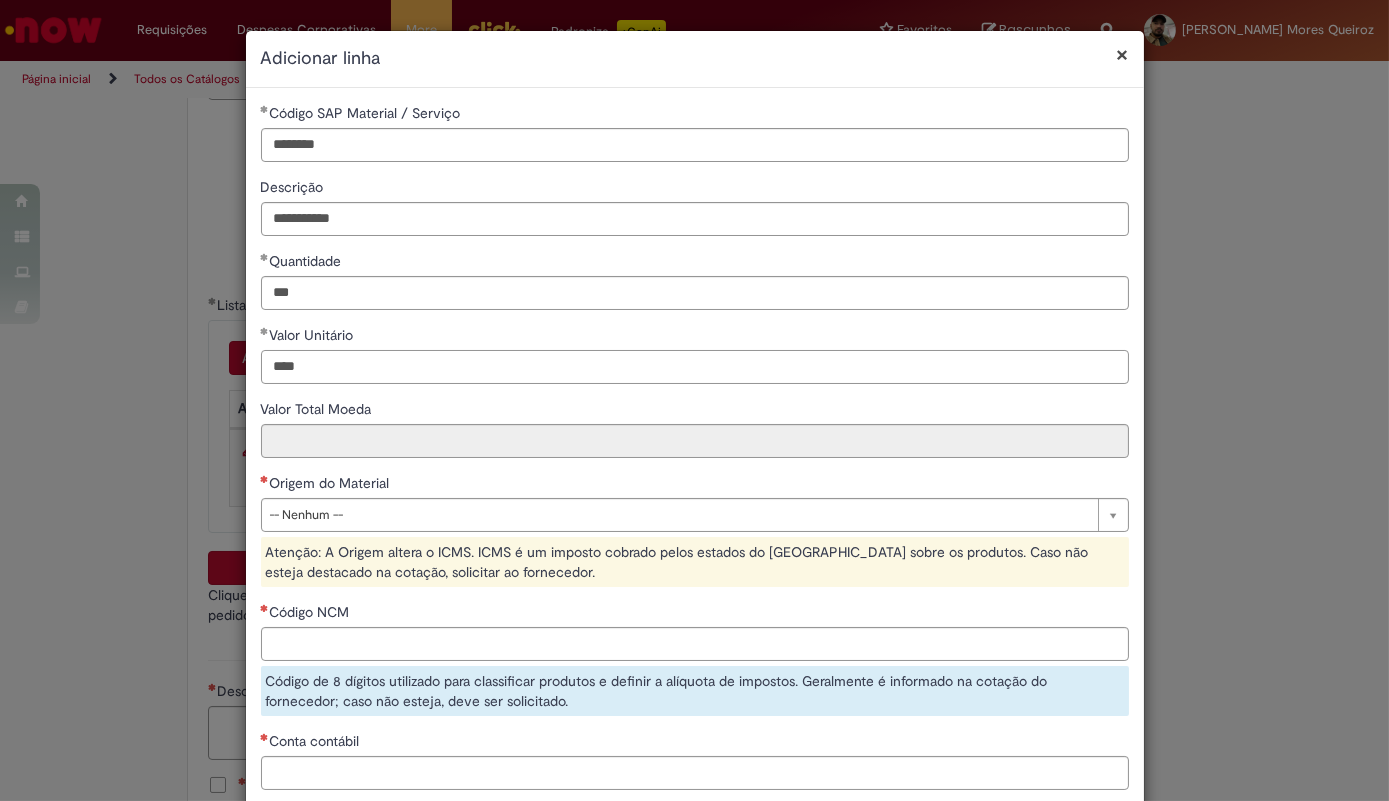 type on "****" 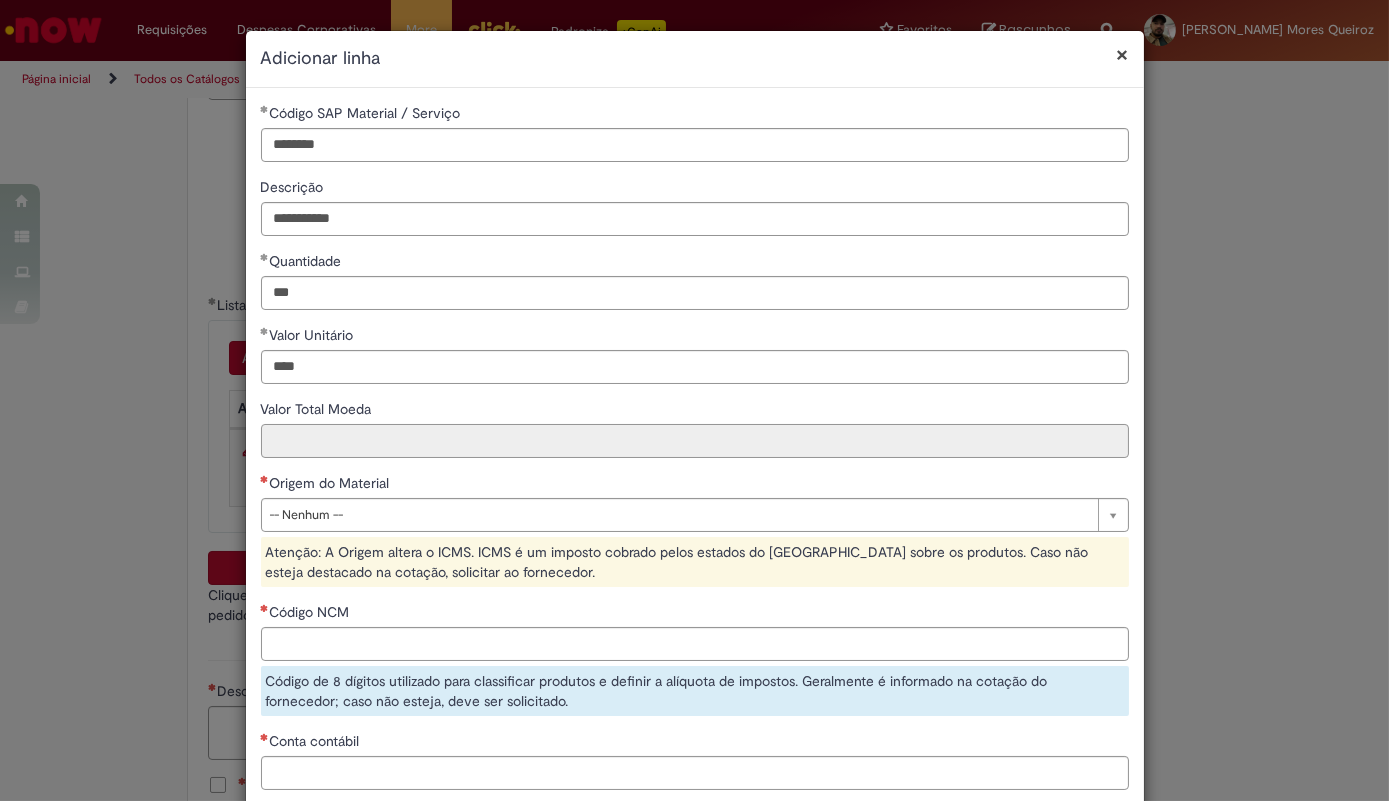 click on "Valor Total Moeda" at bounding box center (695, 441) 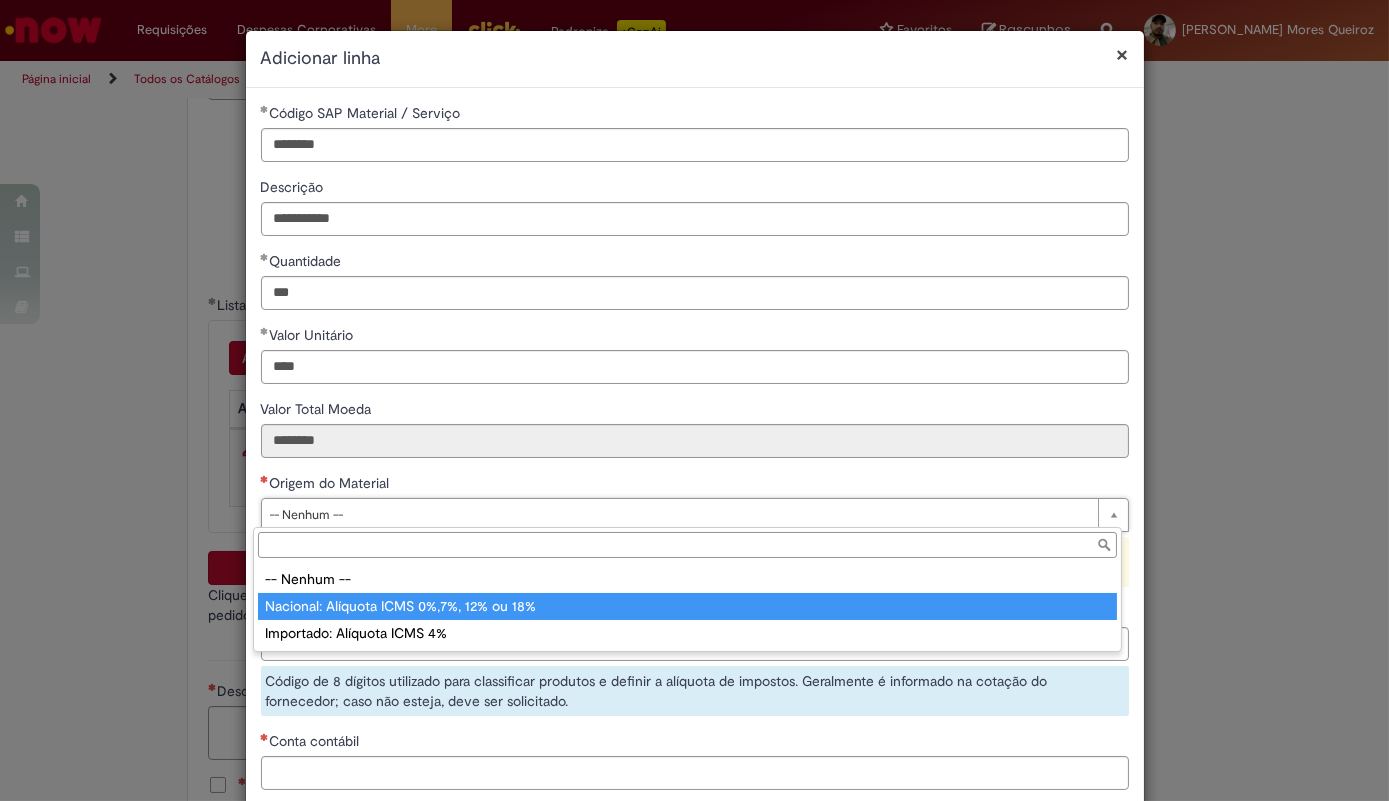 type on "**********" 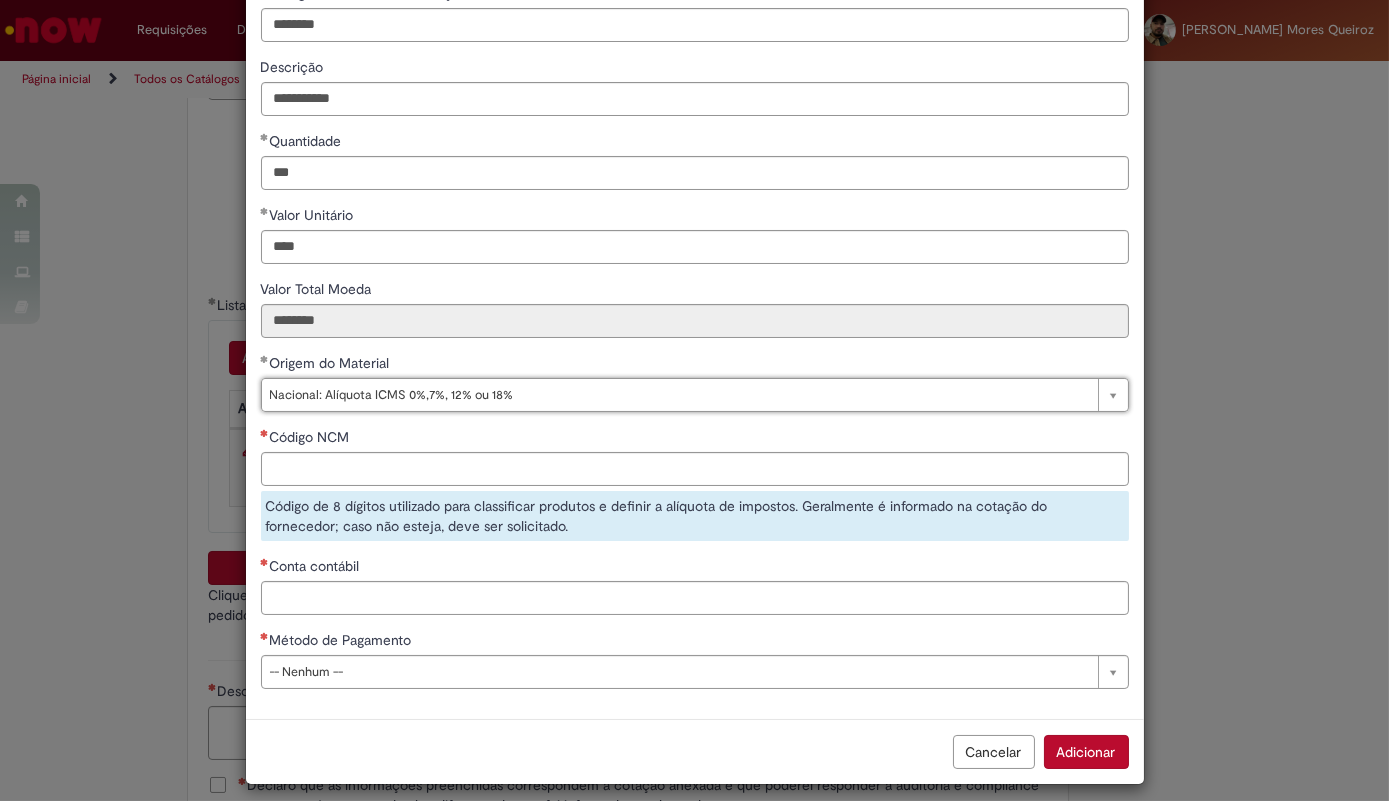 scroll, scrollTop: 131, scrollLeft: 0, axis: vertical 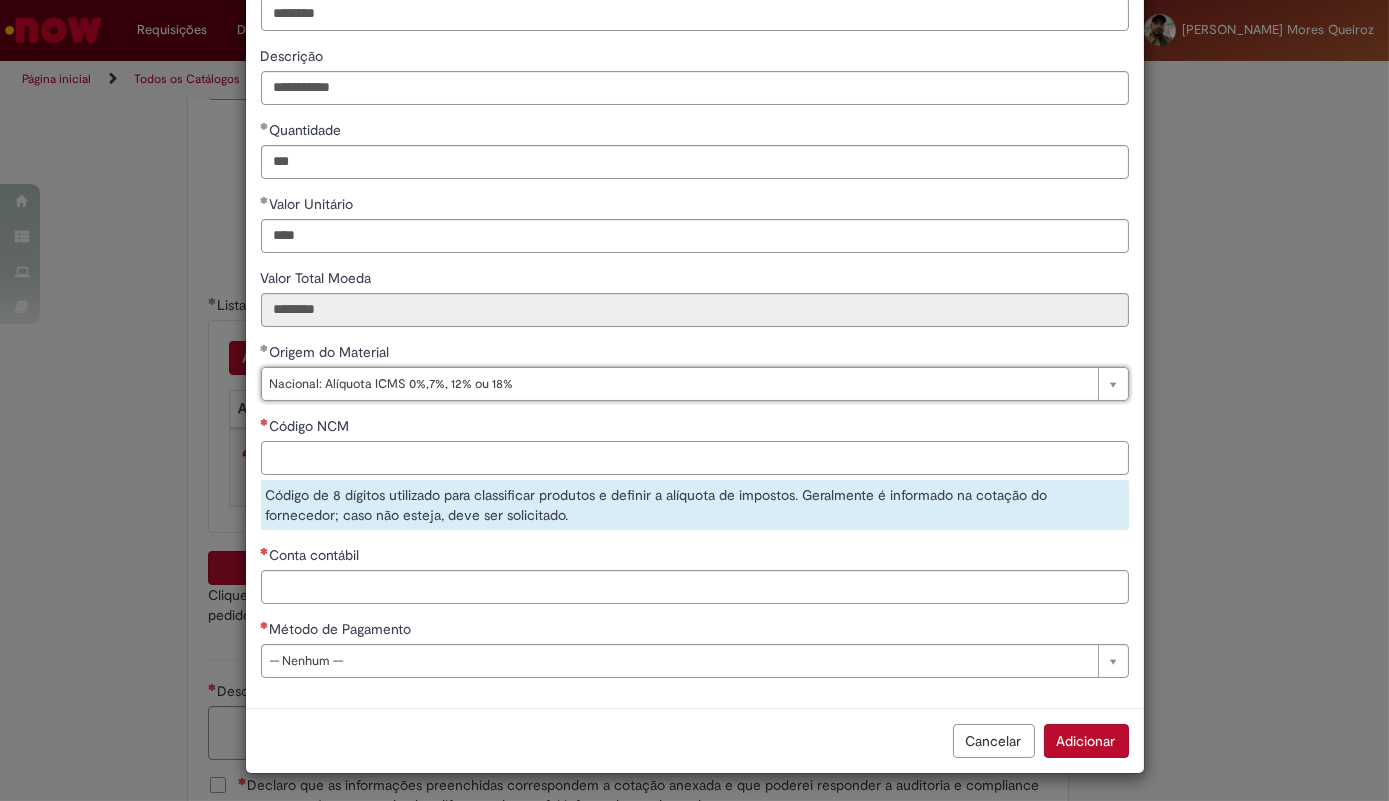 click on "Código NCM" at bounding box center (695, 458) 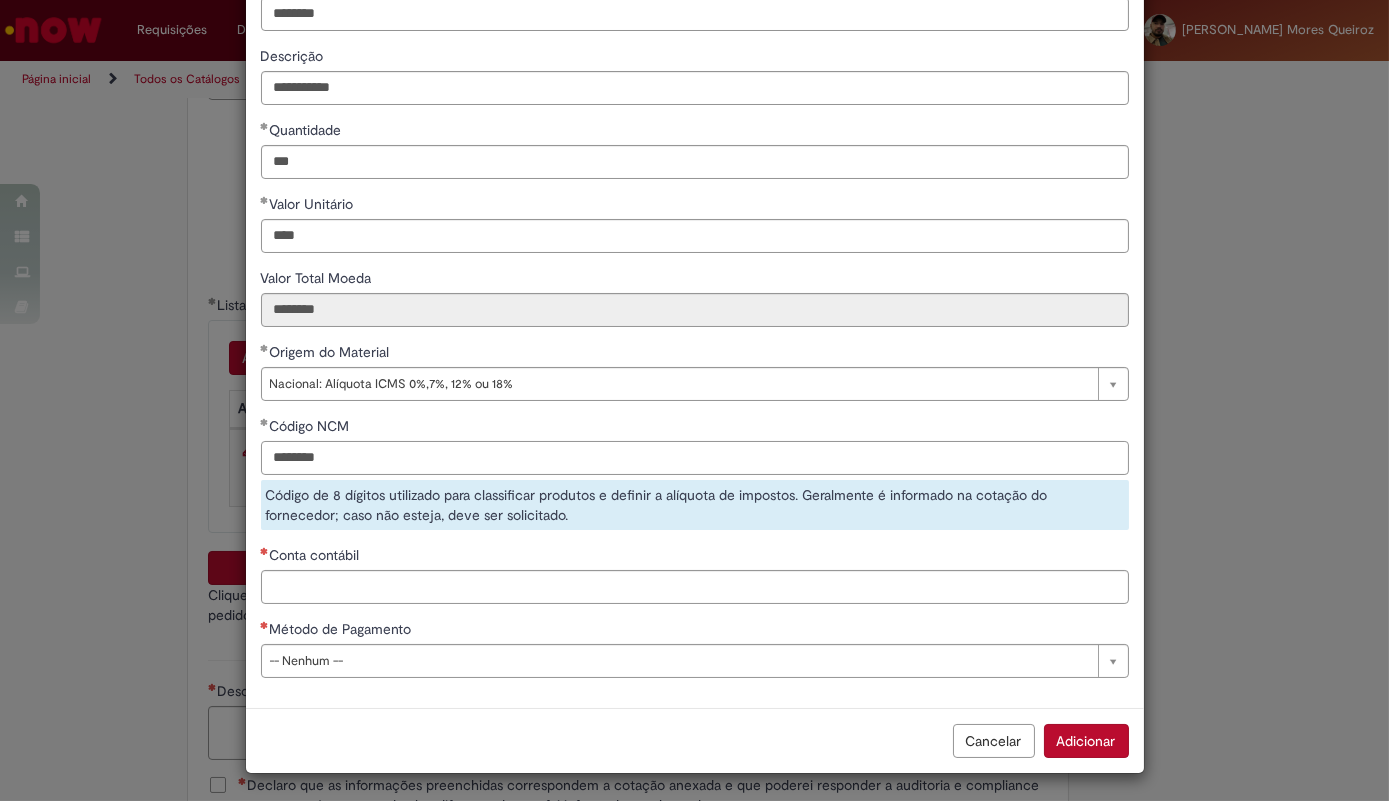 type on "********" 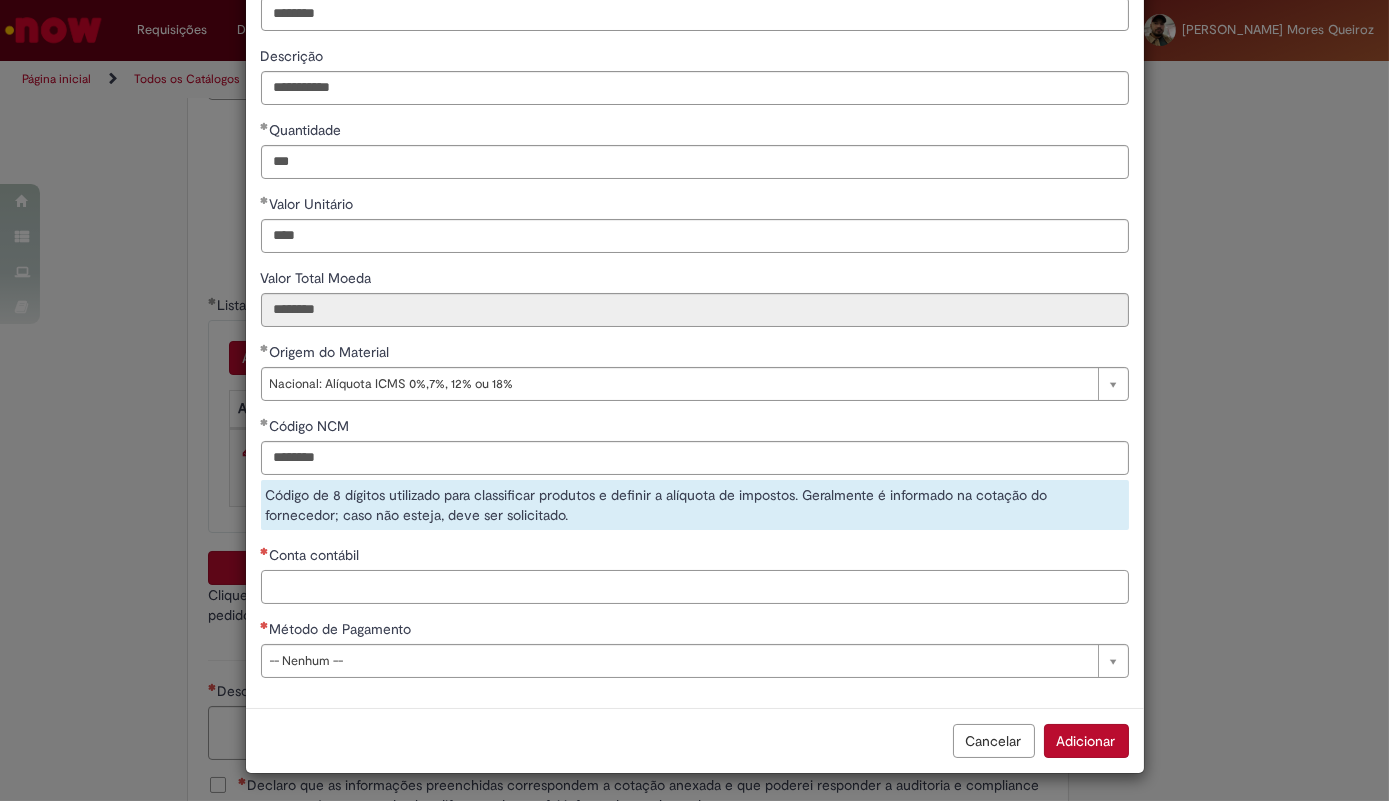 click on "Conta contábil" at bounding box center [695, 587] 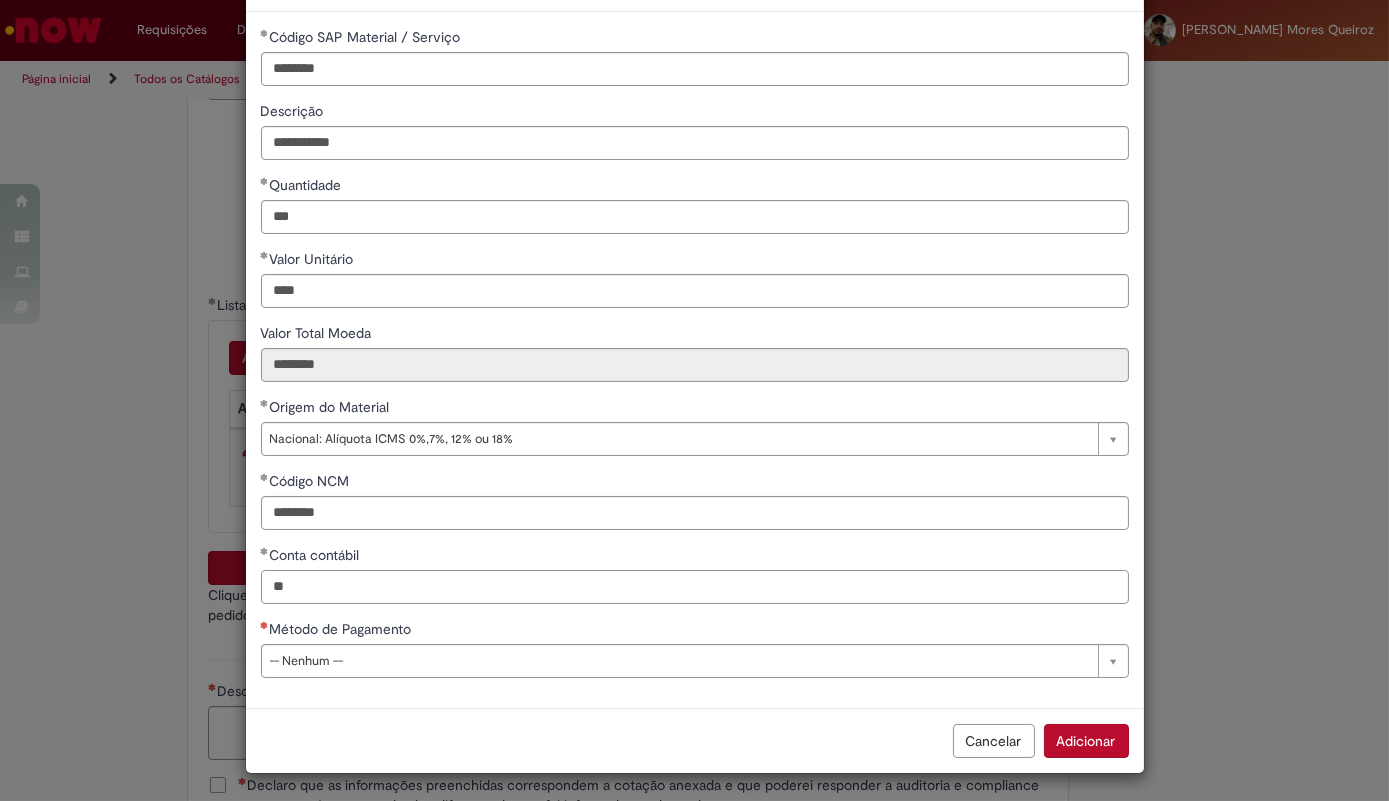 type on "*" 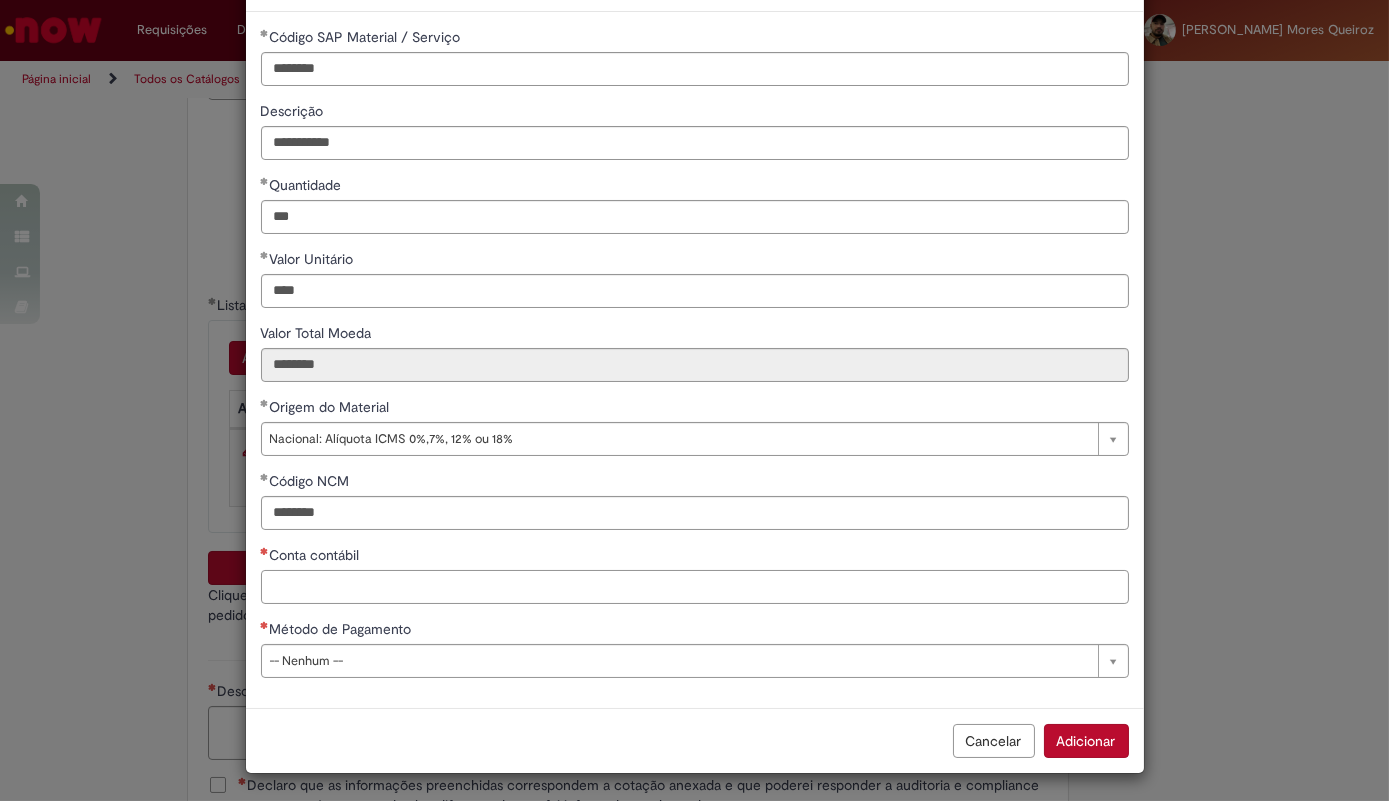 type on "*" 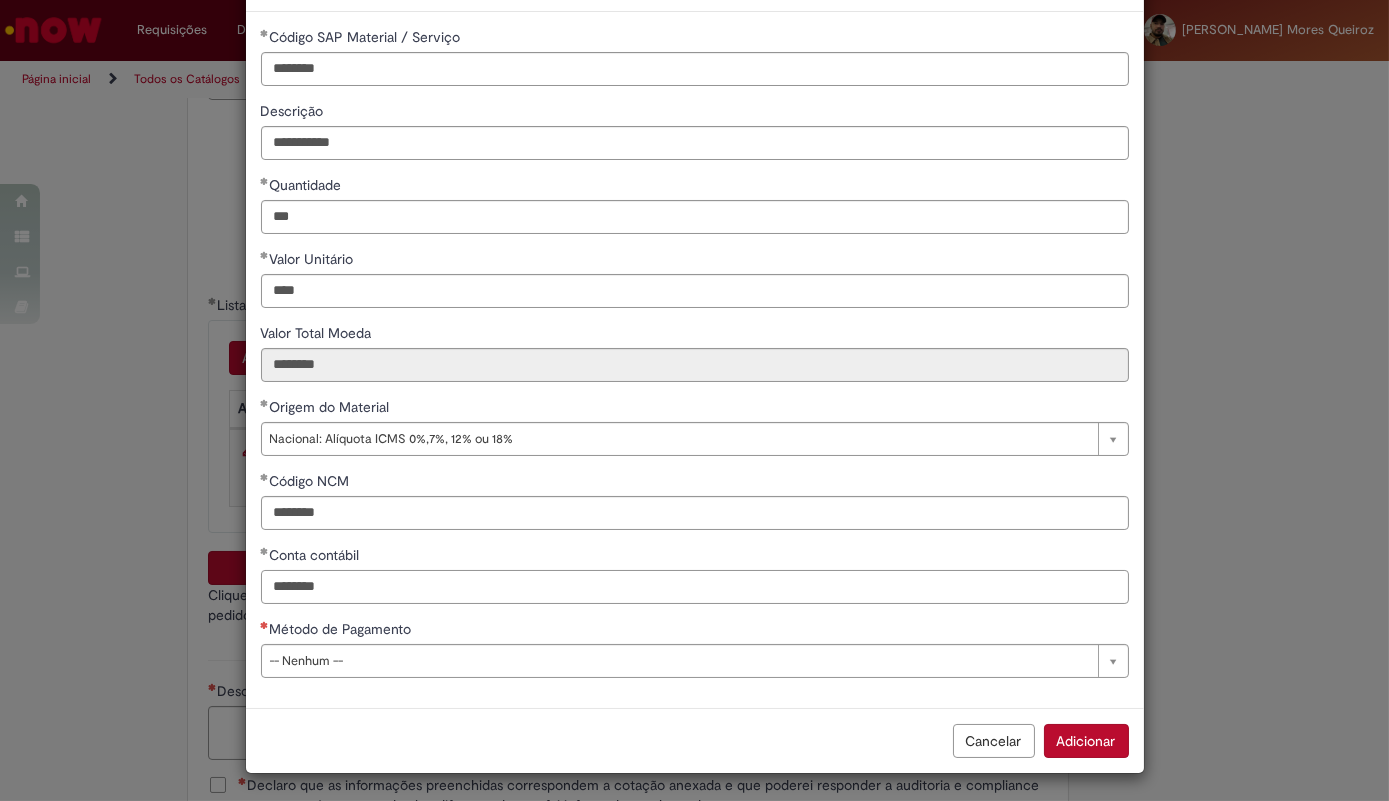 type on "********" 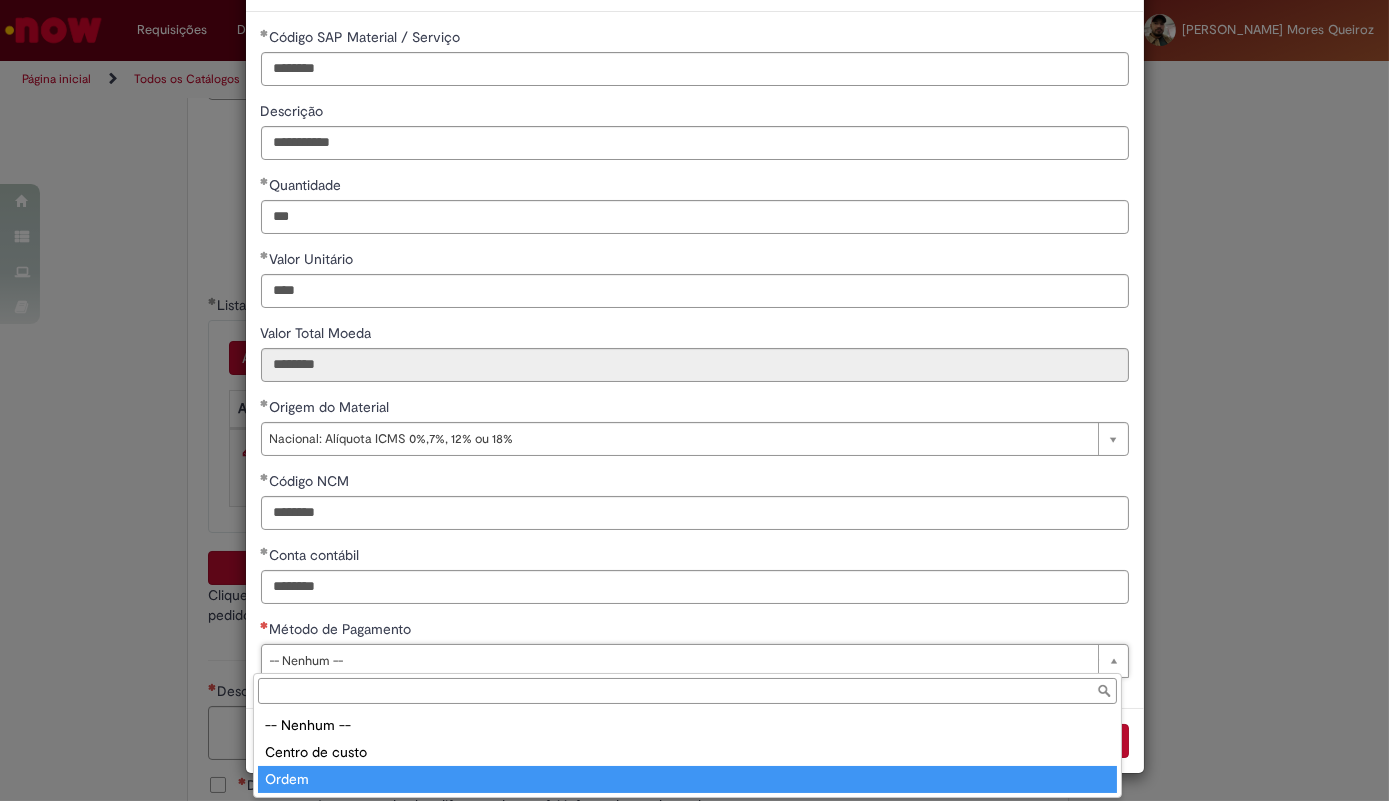 type on "*****" 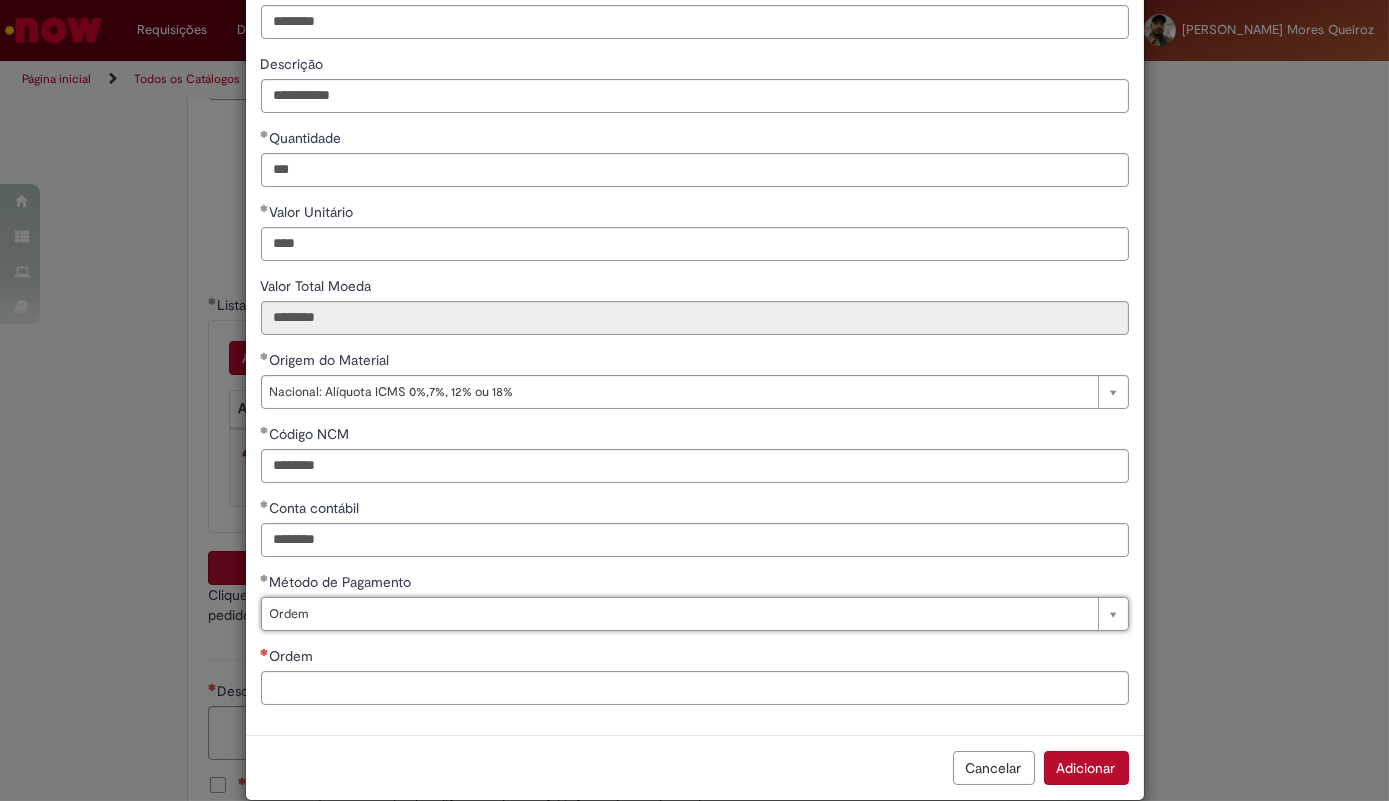 scroll, scrollTop: 150, scrollLeft: 0, axis: vertical 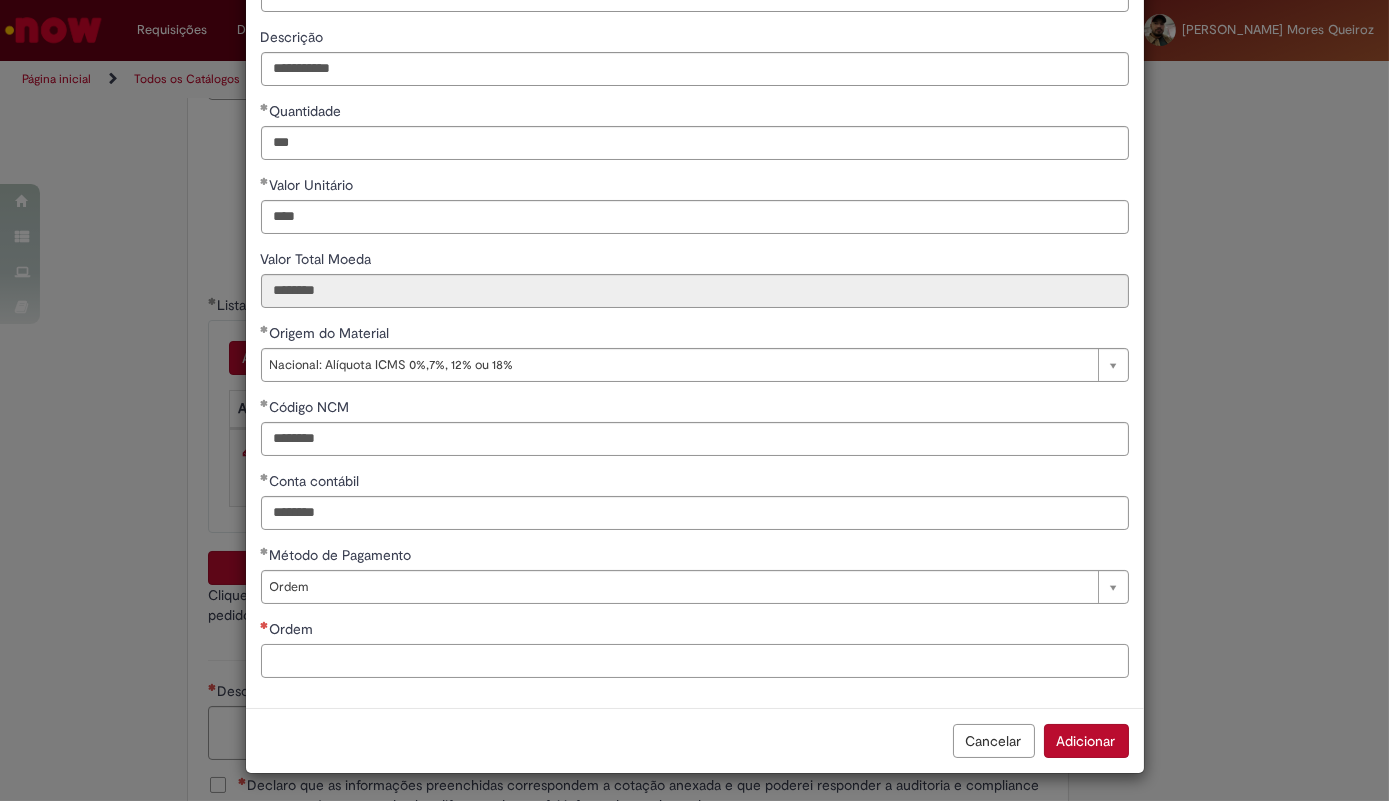click on "Ordem" at bounding box center (695, 661) 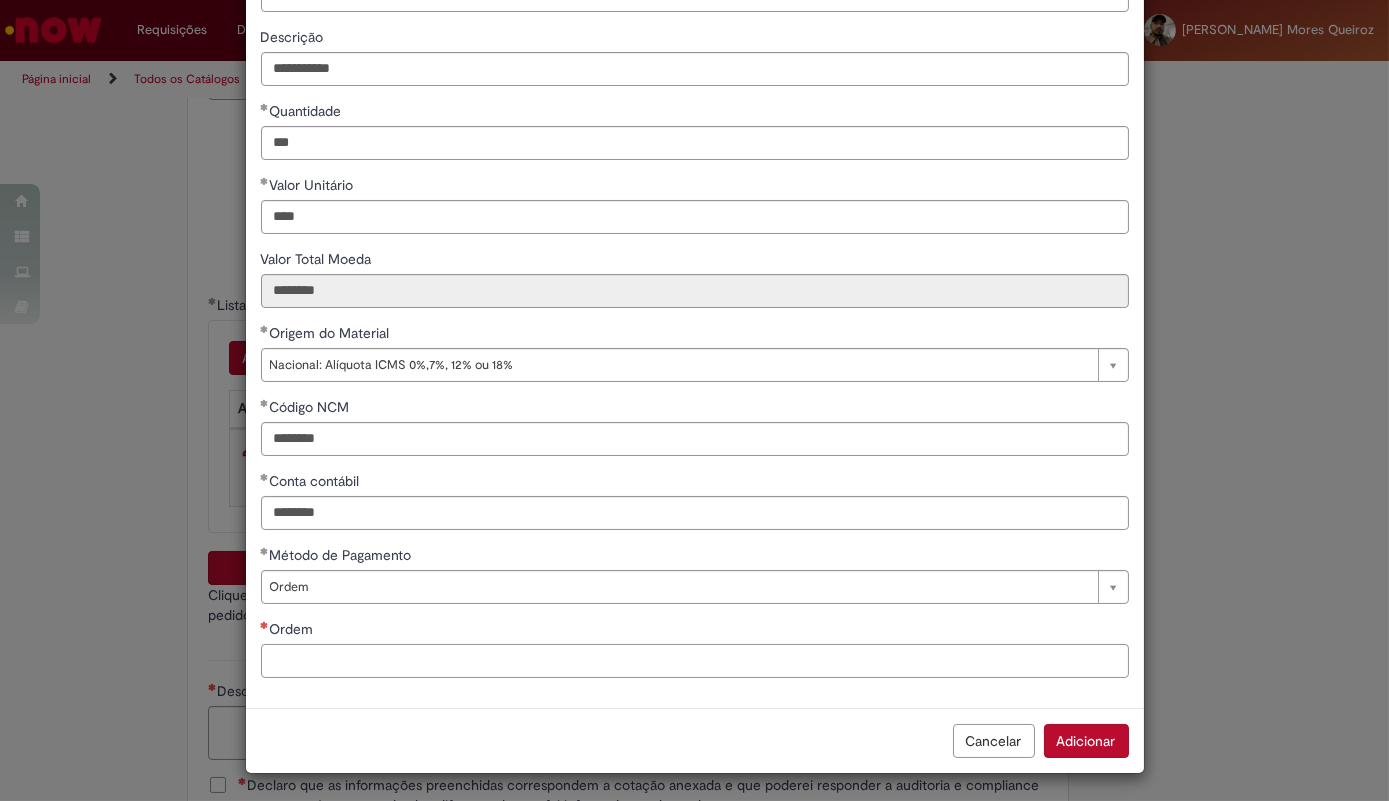 click on "Ordem" at bounding box center (695, 661) 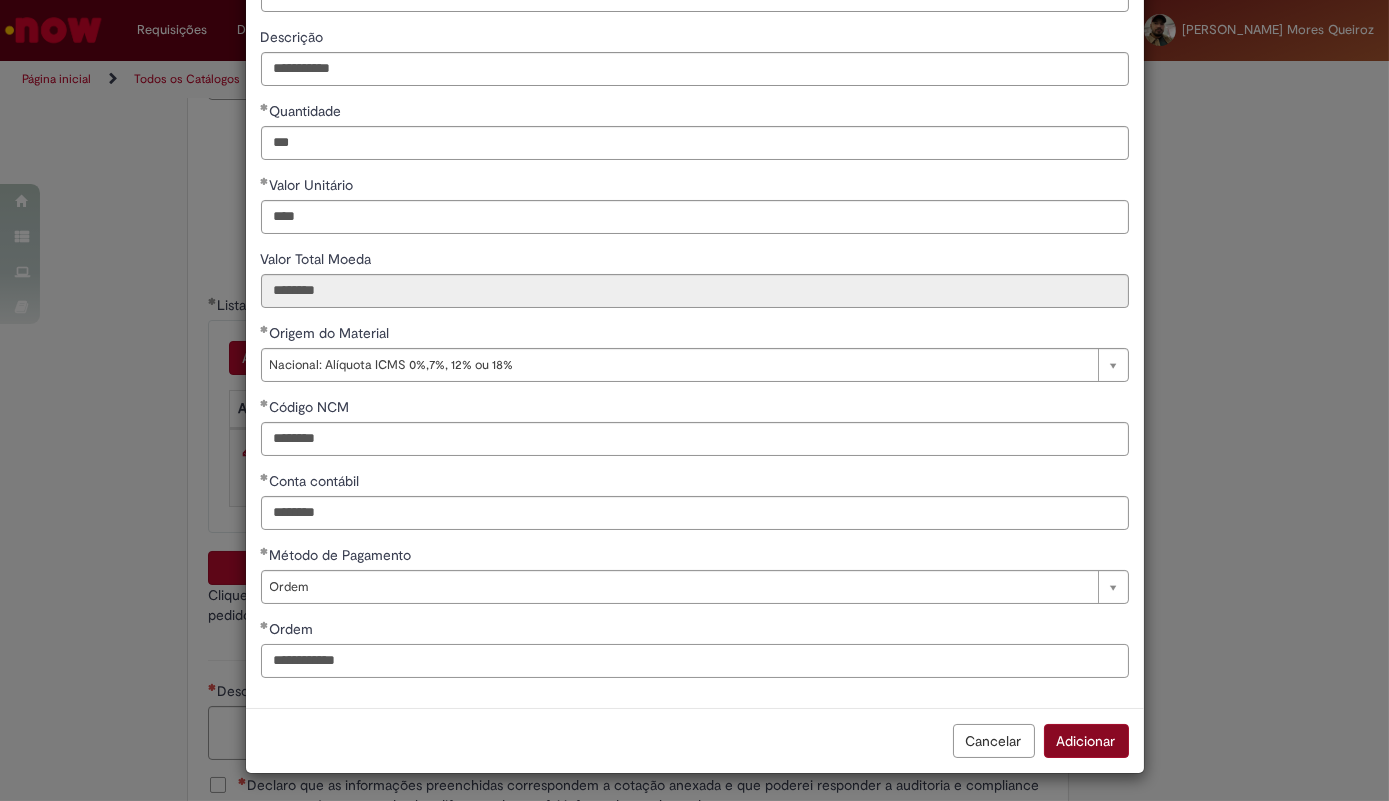 type on "**********" 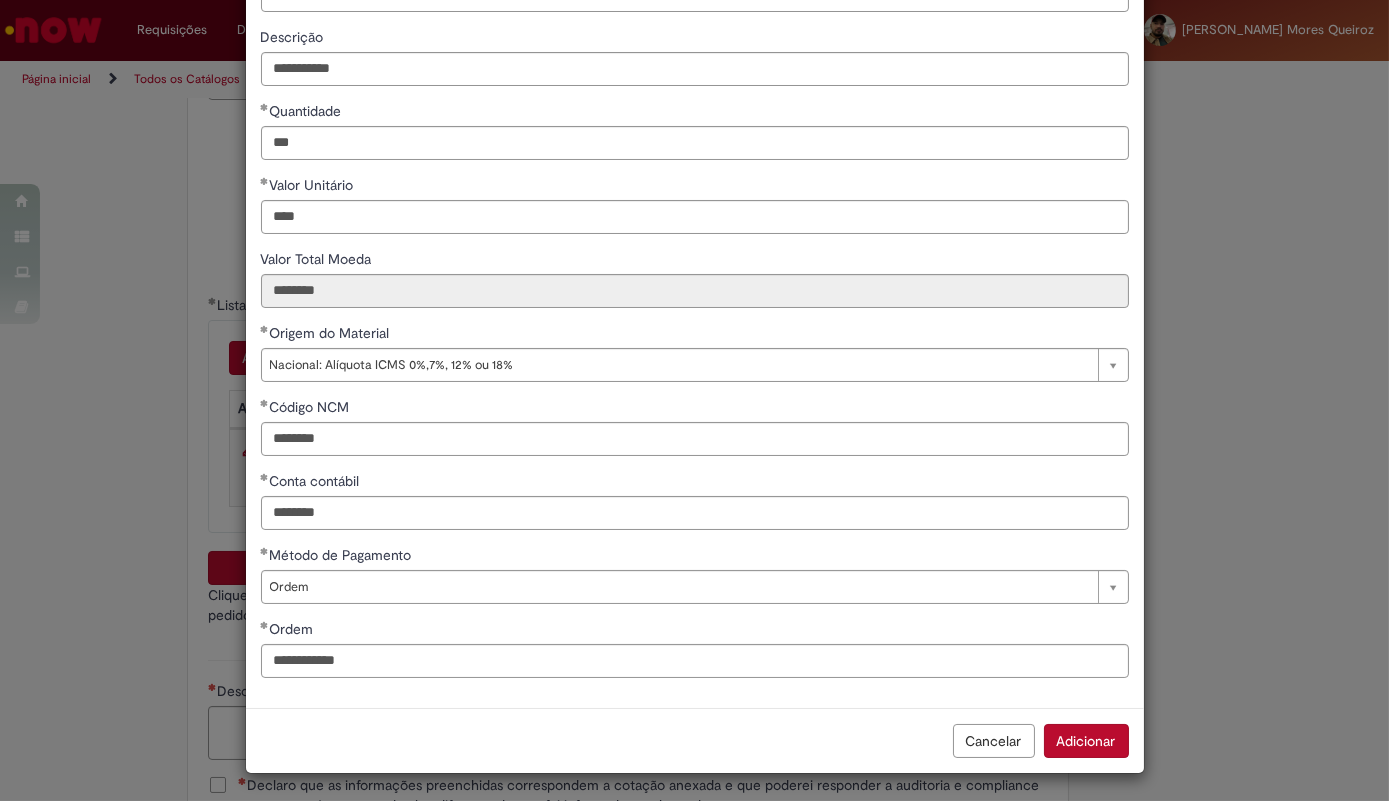 click on "Adicionar" at bounding box center (1086, 741) 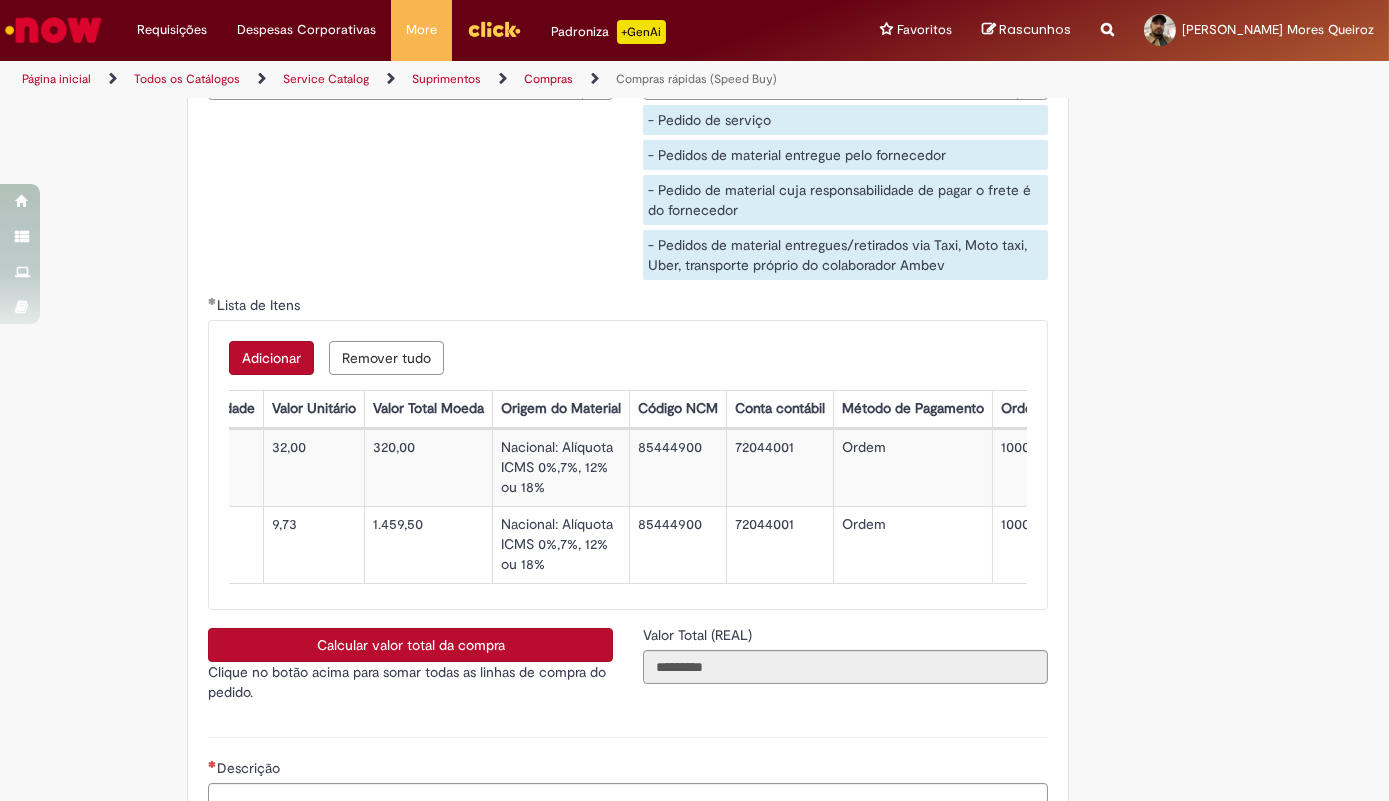 scroll, scrollTop: 0, scrollLeft: 723, axis: horizontal 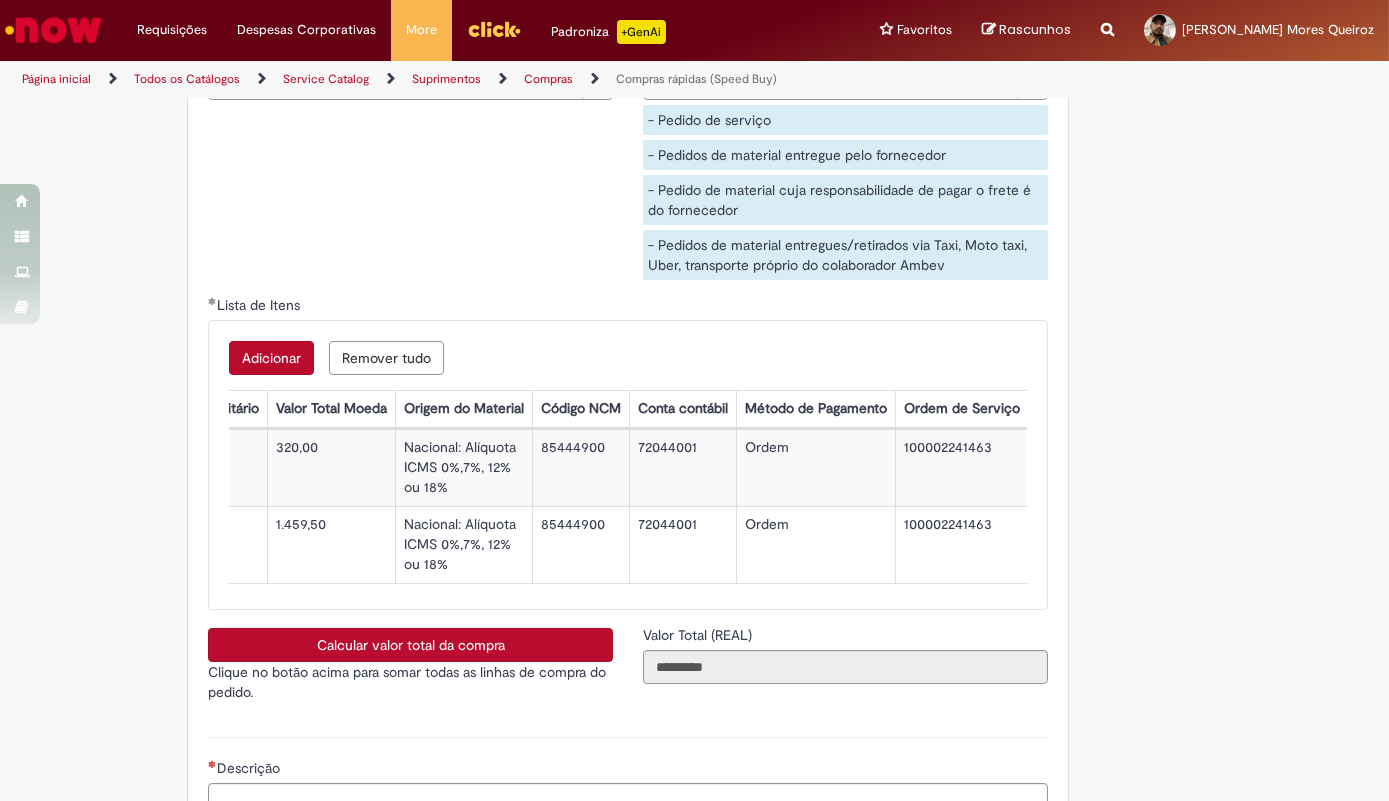 click on "Calcular valor total da compra" at bounding box center [410, 645] 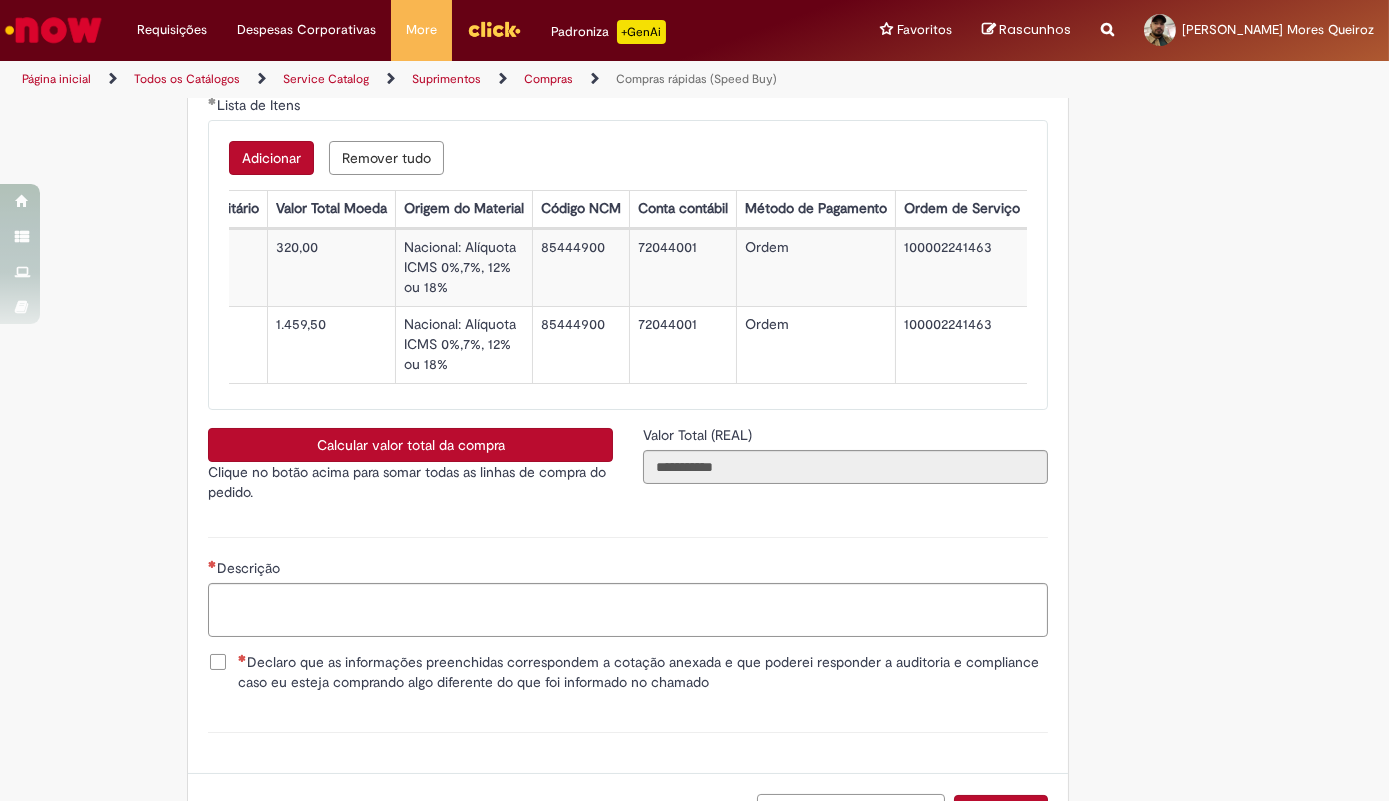 scroll, scrollTop: 3527, scrollLeft: 0, axis: vertical 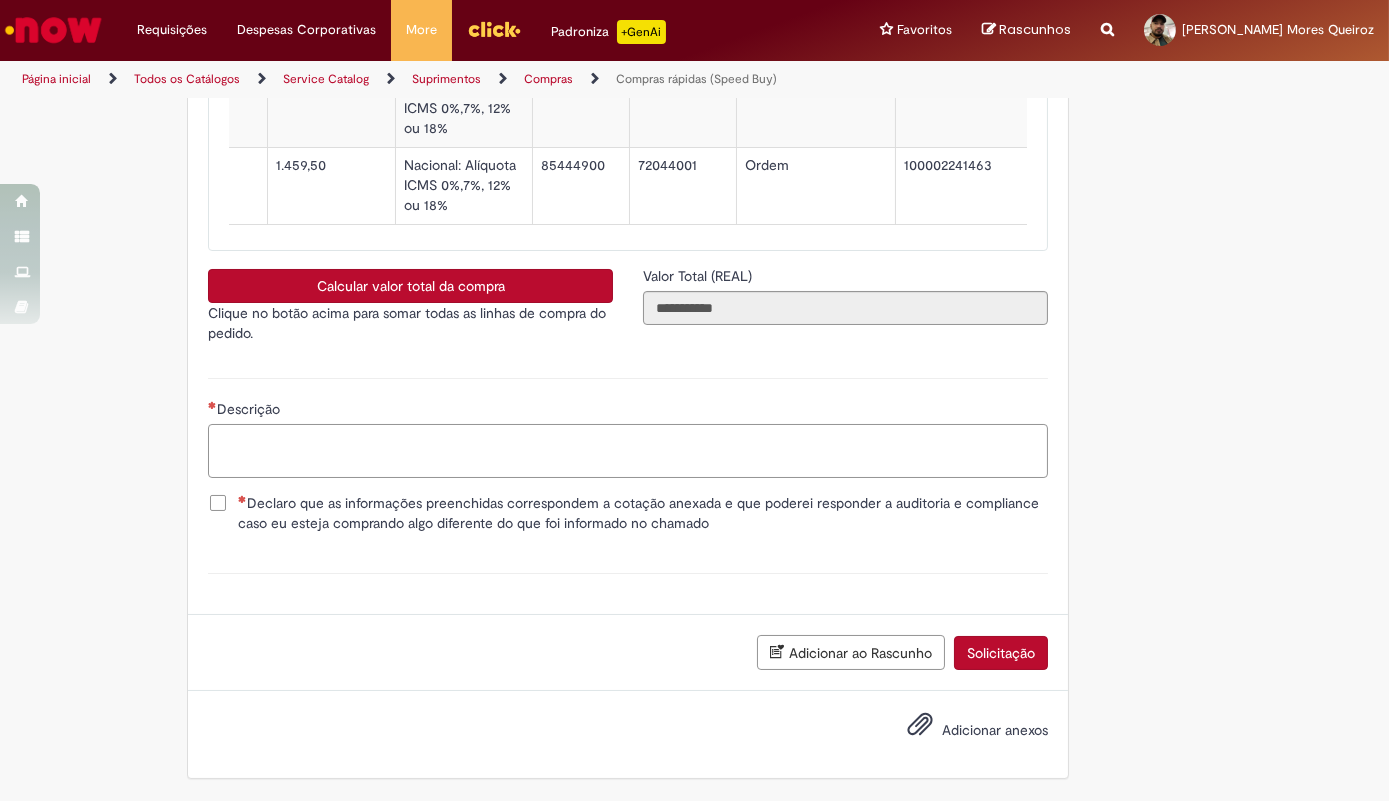click on "Descrição" at bounding box center [628, 451] 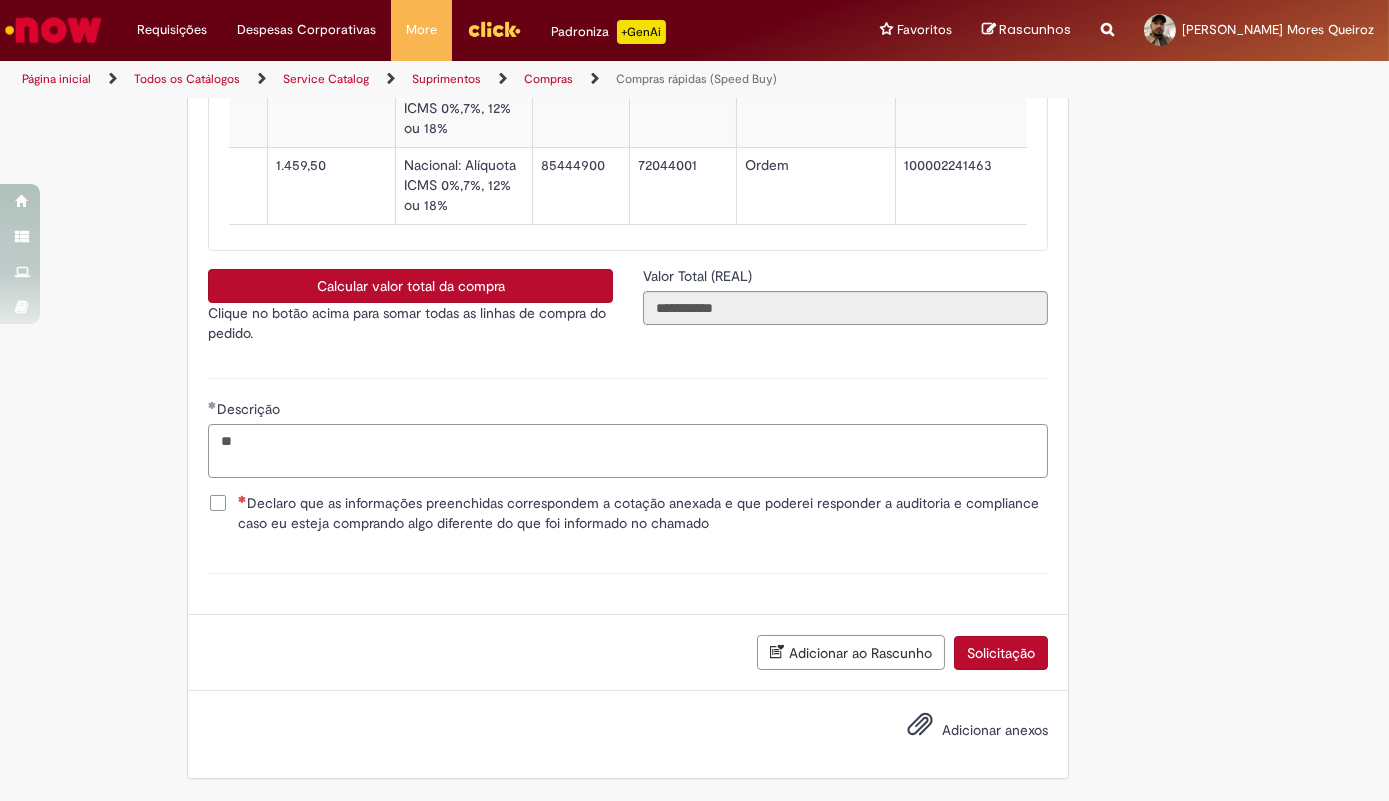 type on "*" 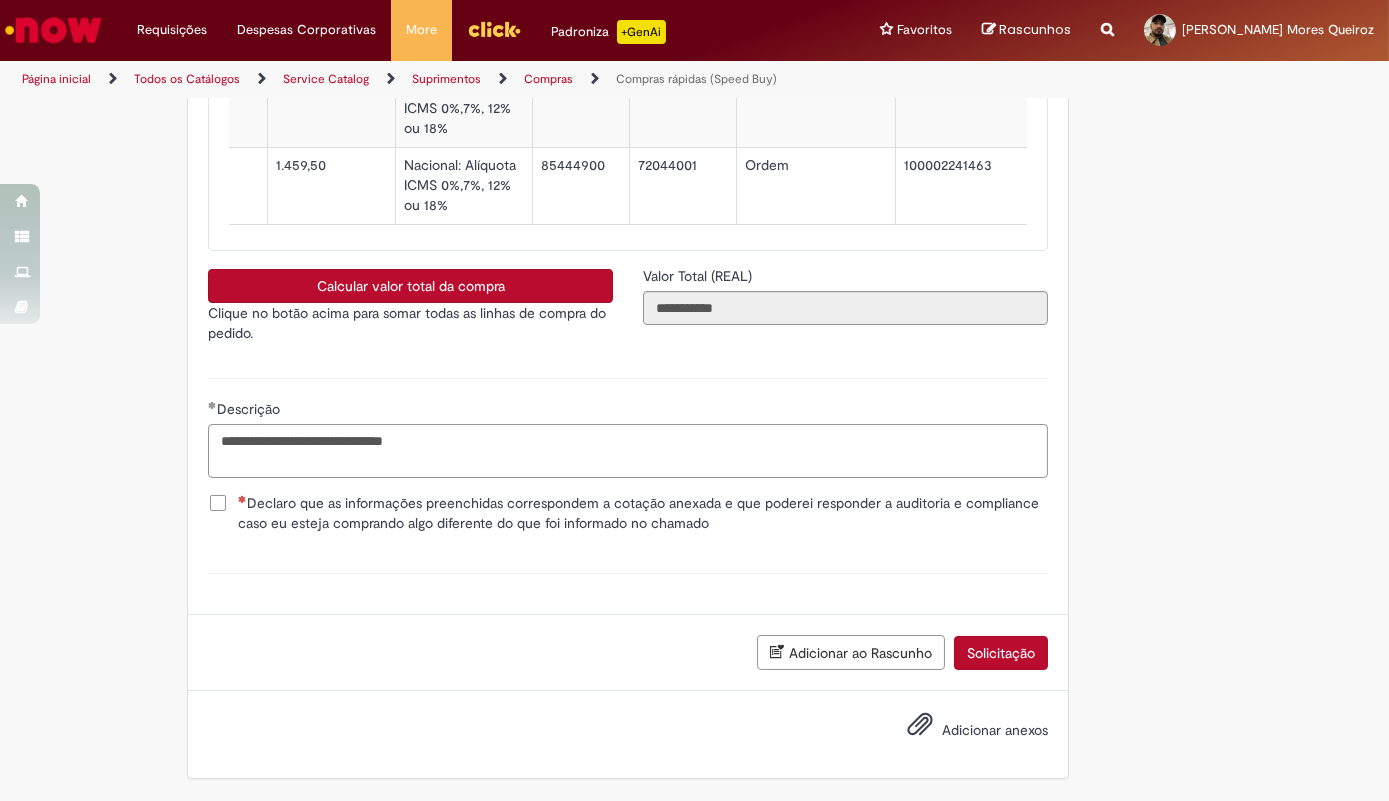type on "**********" 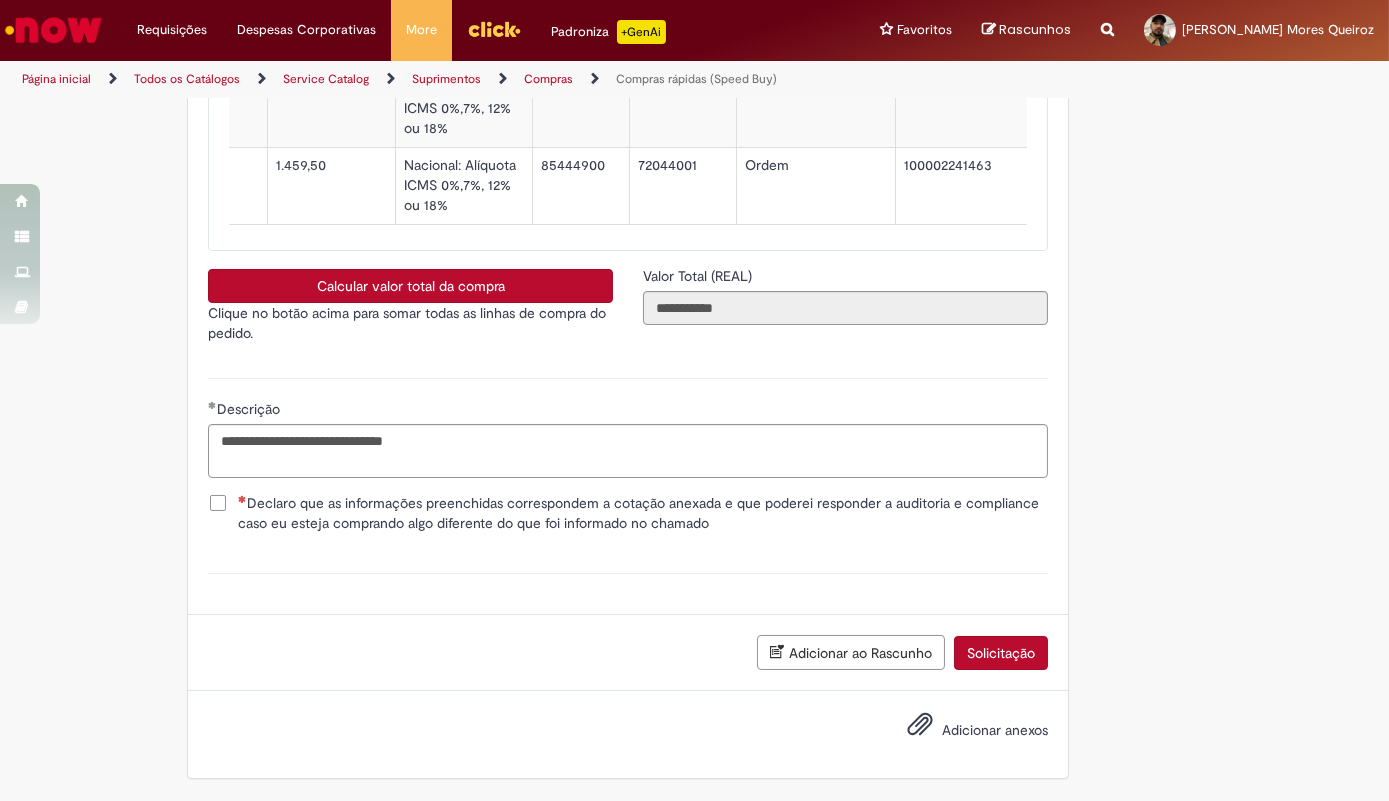 click on "Declaro que as informações preenchidas correspondem a cotação anexada e que poderei responder a auditoria e compliance caso eu esteja comprando algo diferente do que foi informado no chamado" at bounding box center [643, 513] 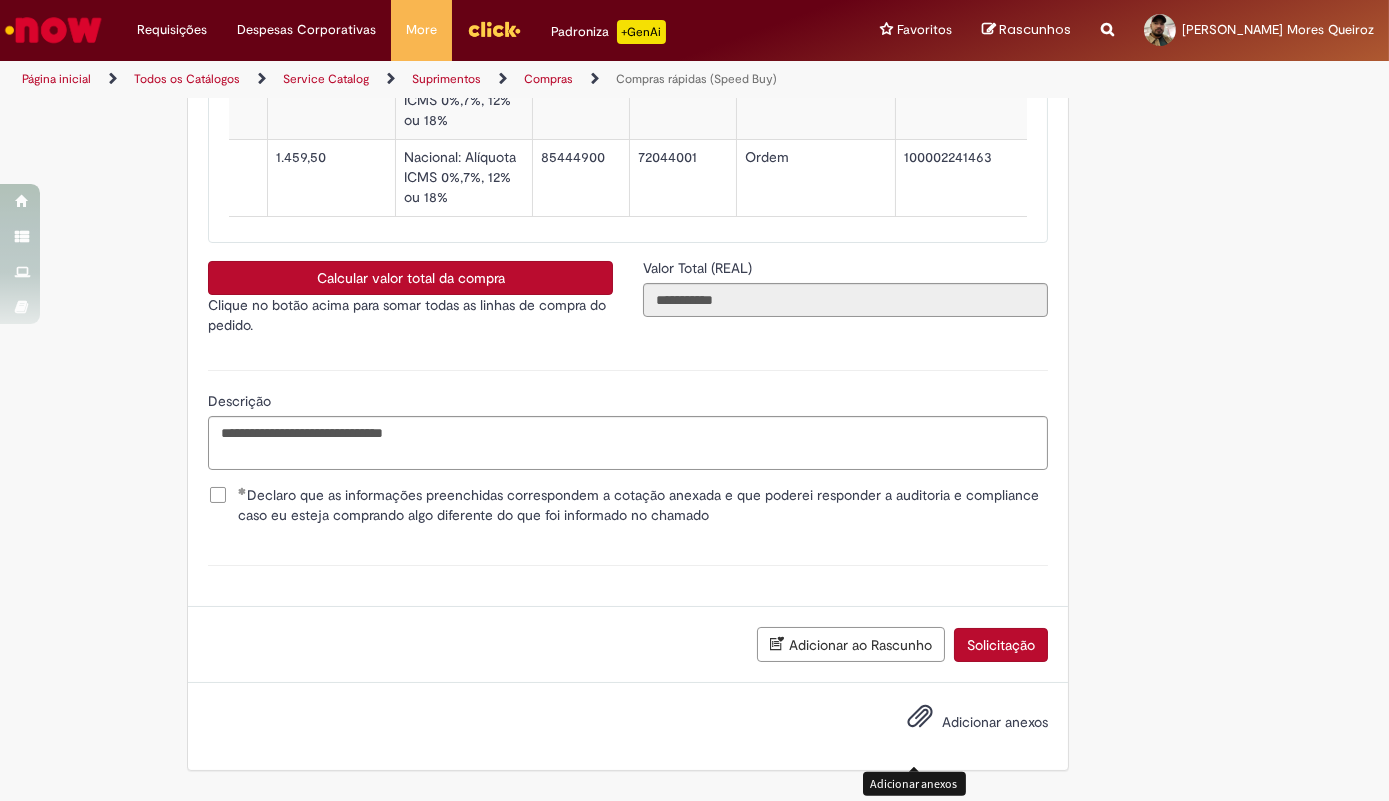 click at bounding box center [920, 717] 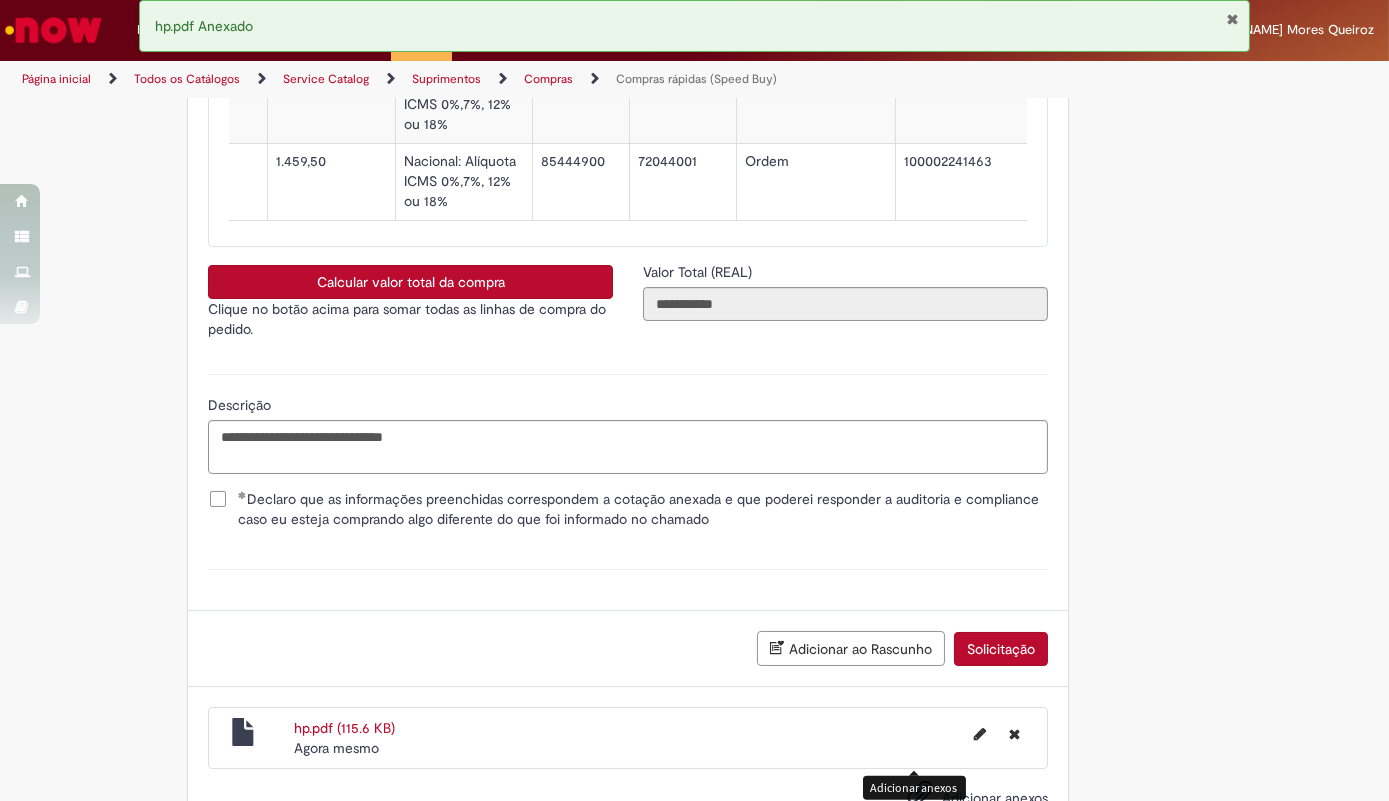 scroll, scrollTop: 3598, scrollLeft: 0, axis: vertical 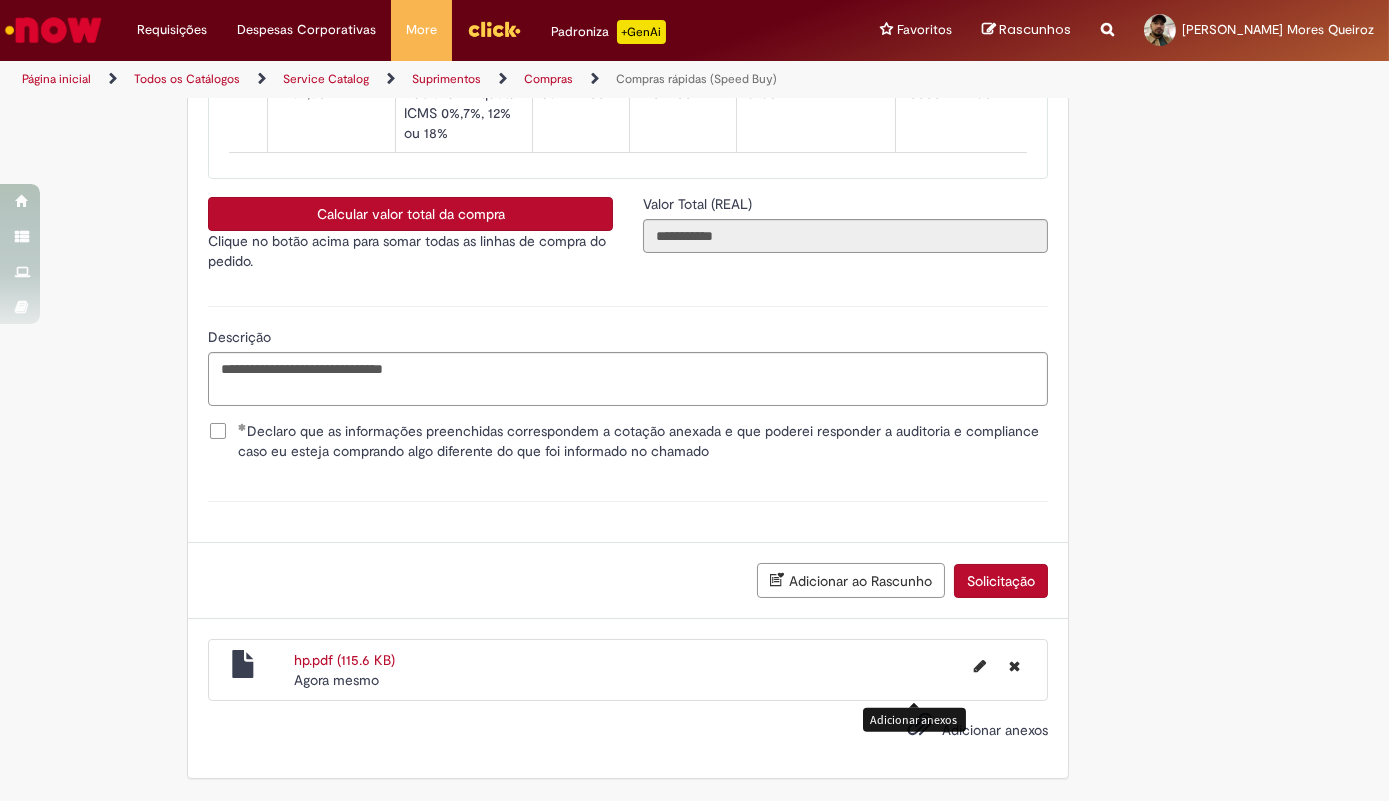 click on "Solicitação" at bounding box center [1001, 581] 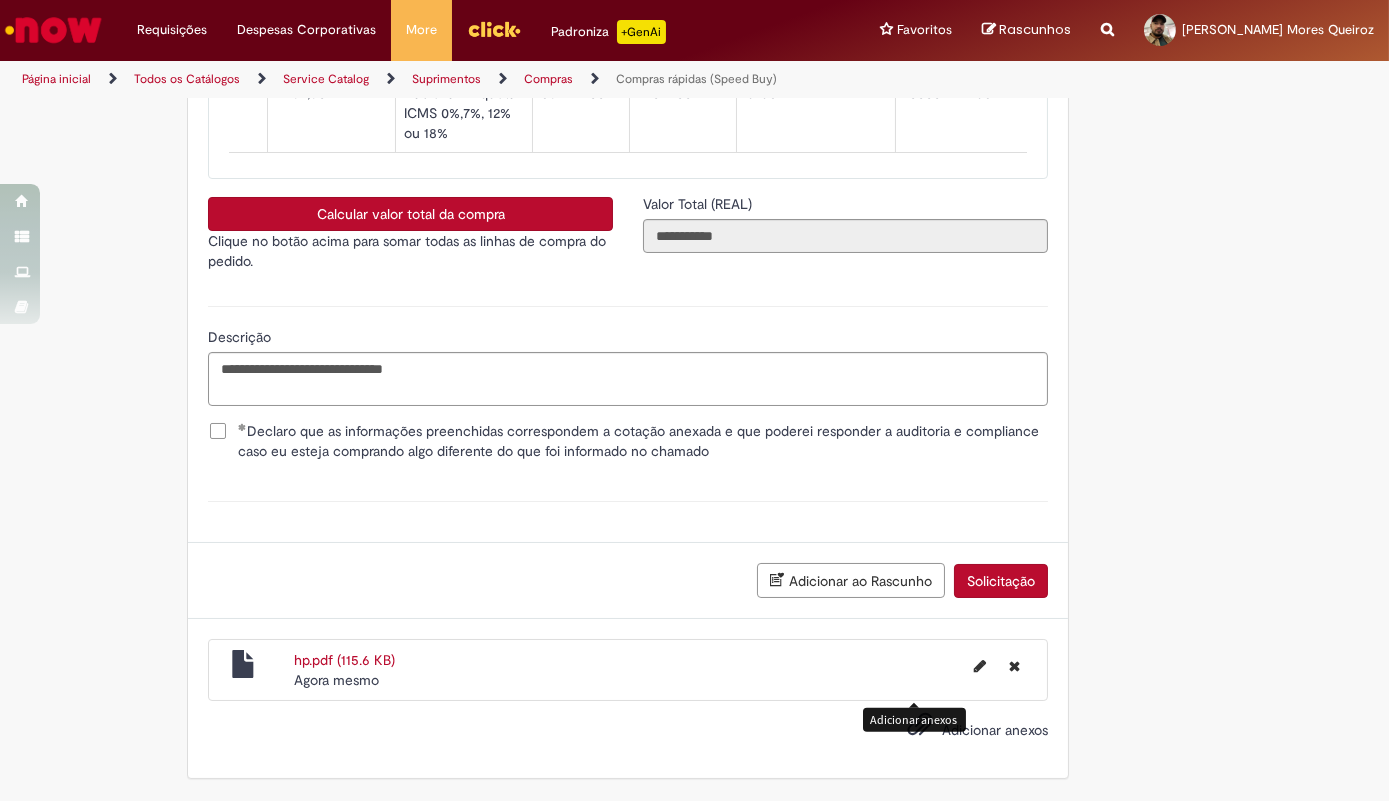 scroll, scrollTop: 3553, scrollLeft: 0, axis: vertical 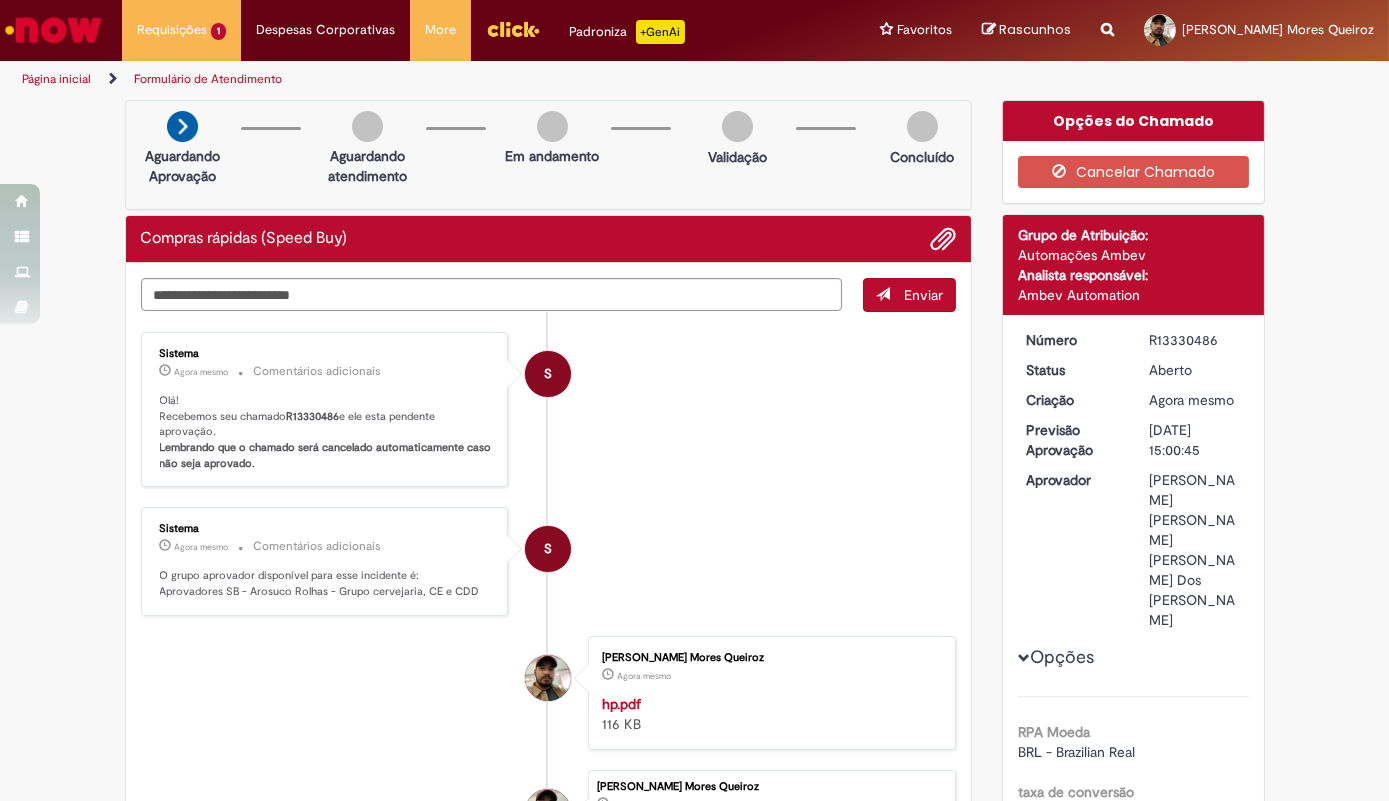 drag, startPoint x: 1213, startPoint y: 337, endPoint x: 1141, endPoint y: 337, distance: 72 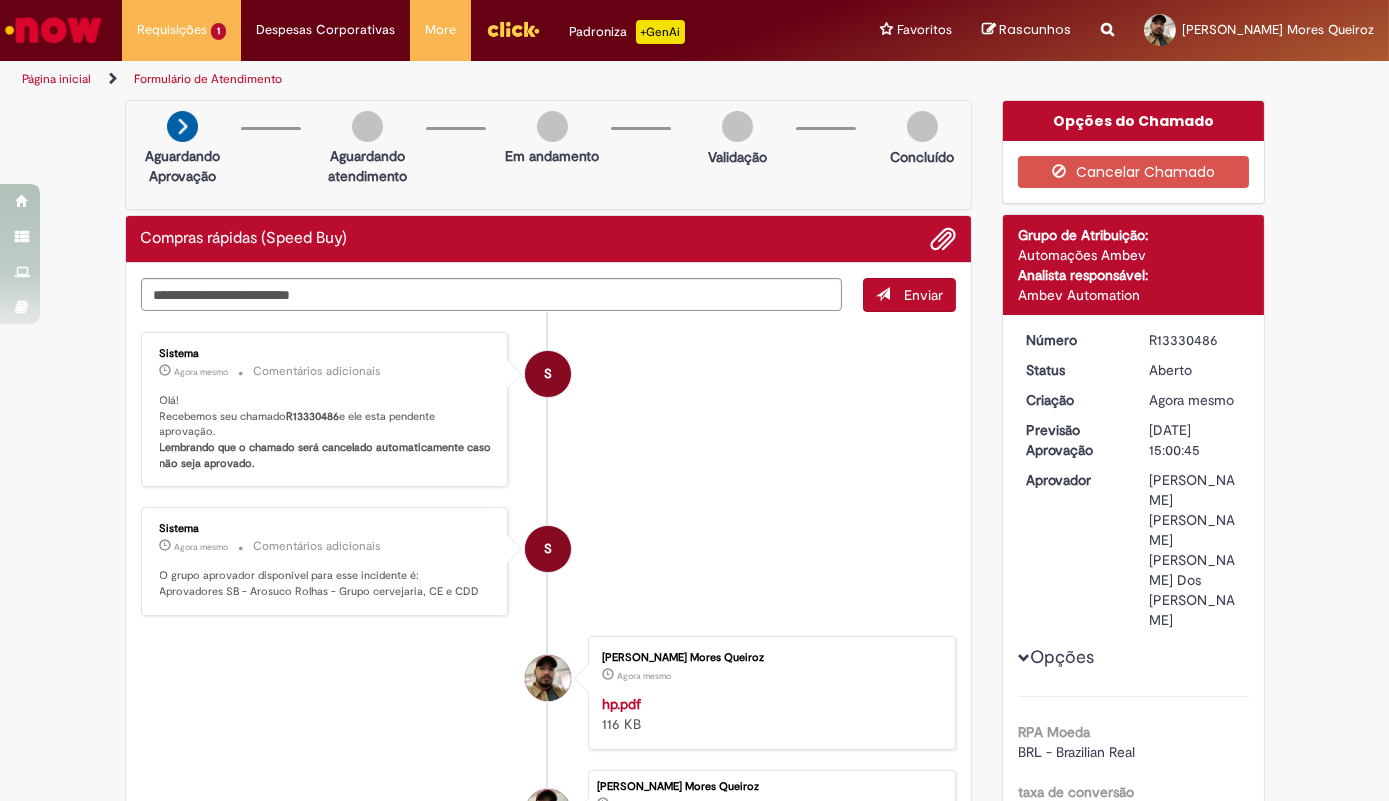 scroll, scrollTop: 363, scrollLeft: 0, axis: vertical 